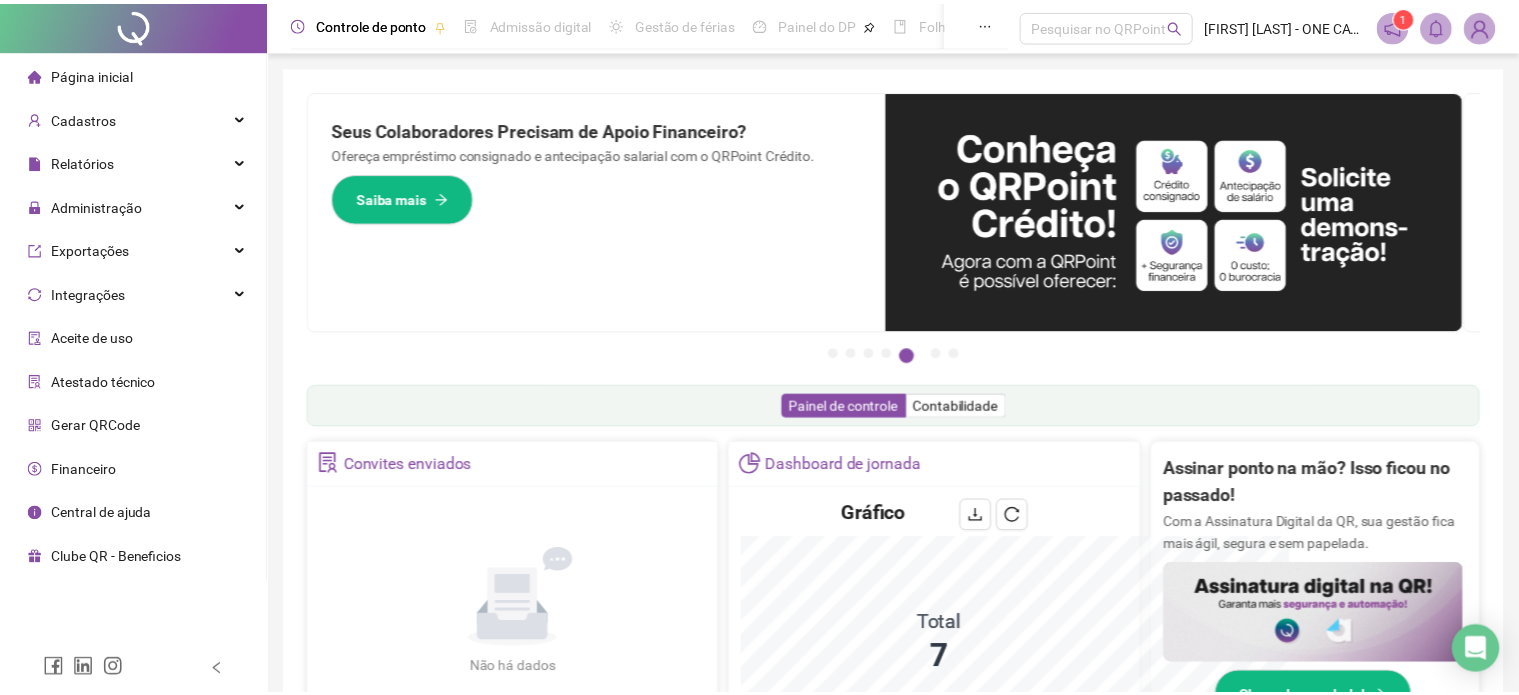 scroll, scrollTop: 0, scrollLeft: 0, axis: both 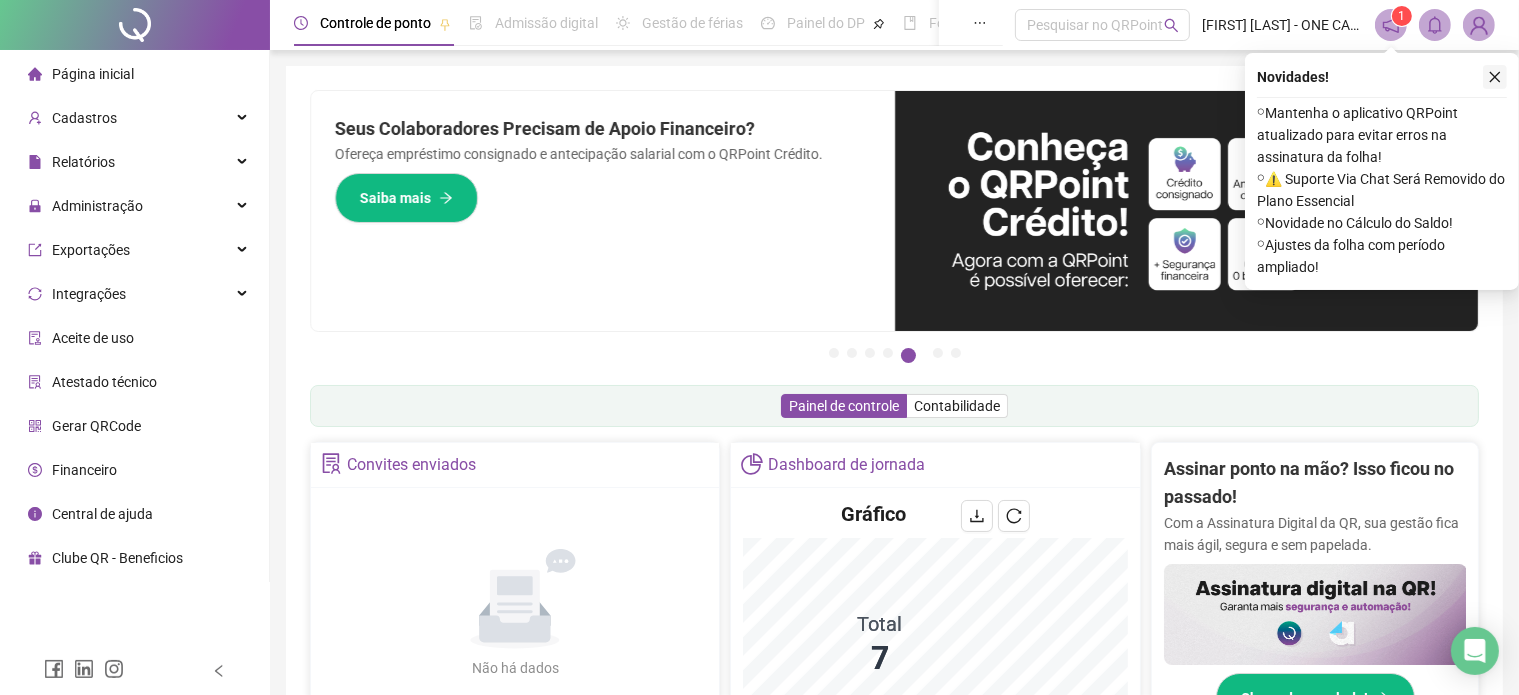 click 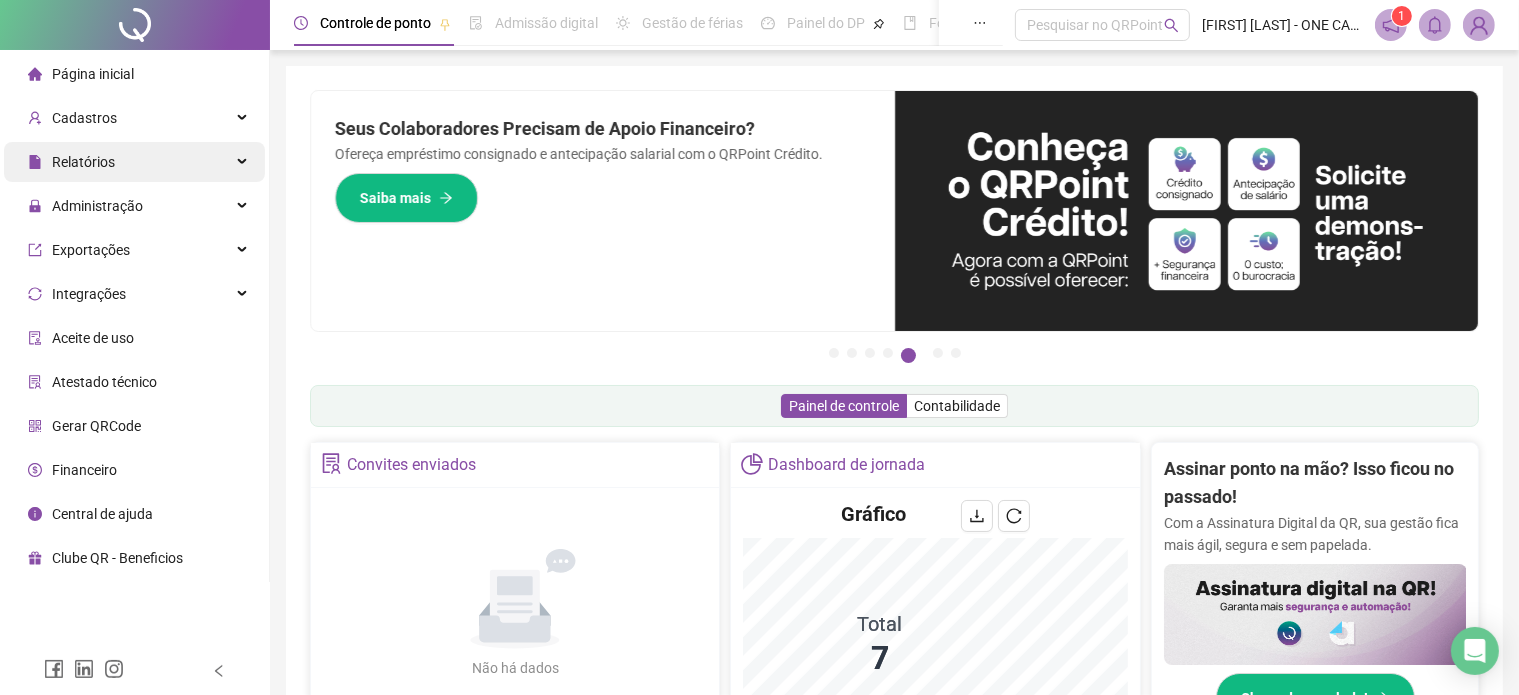 click on "Relatórios" at bounding box center (83, 162) 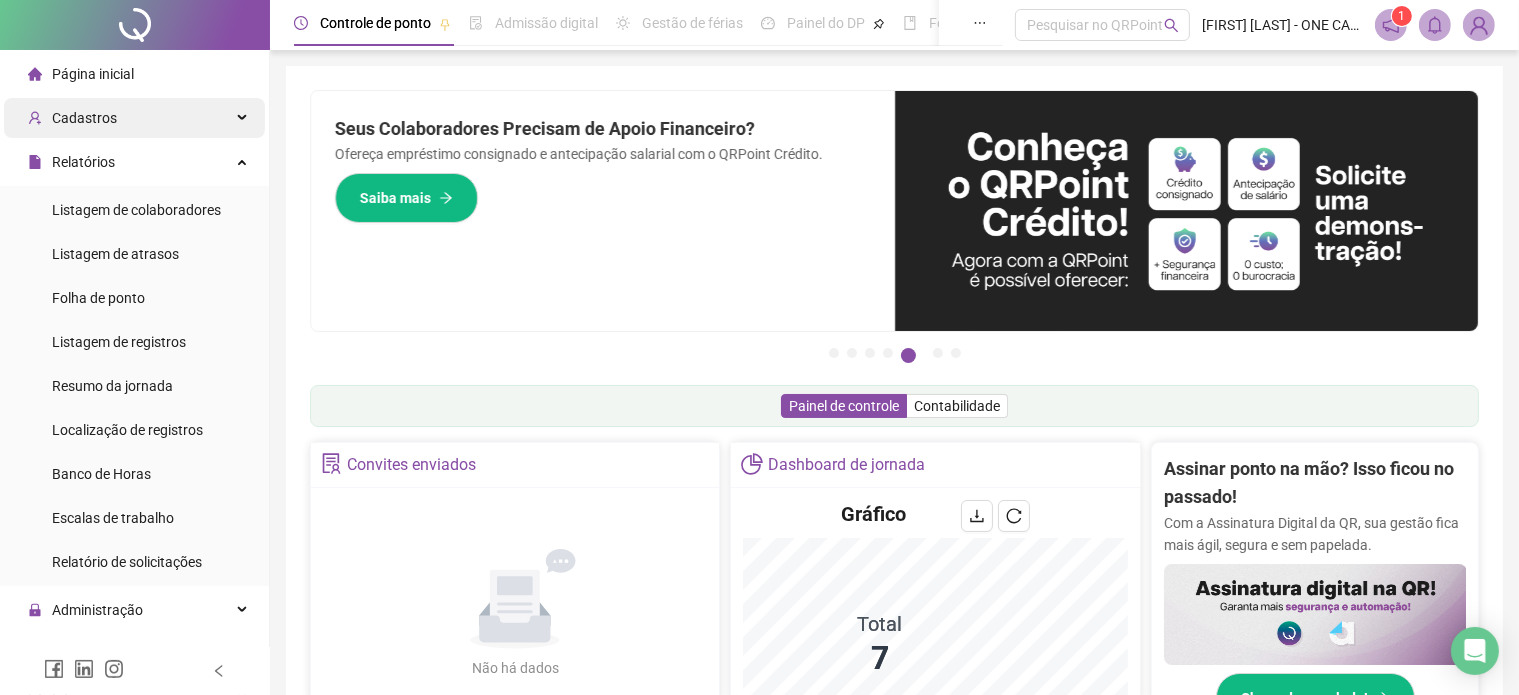 click on "Cadastros" at bounding box center (84, 118) 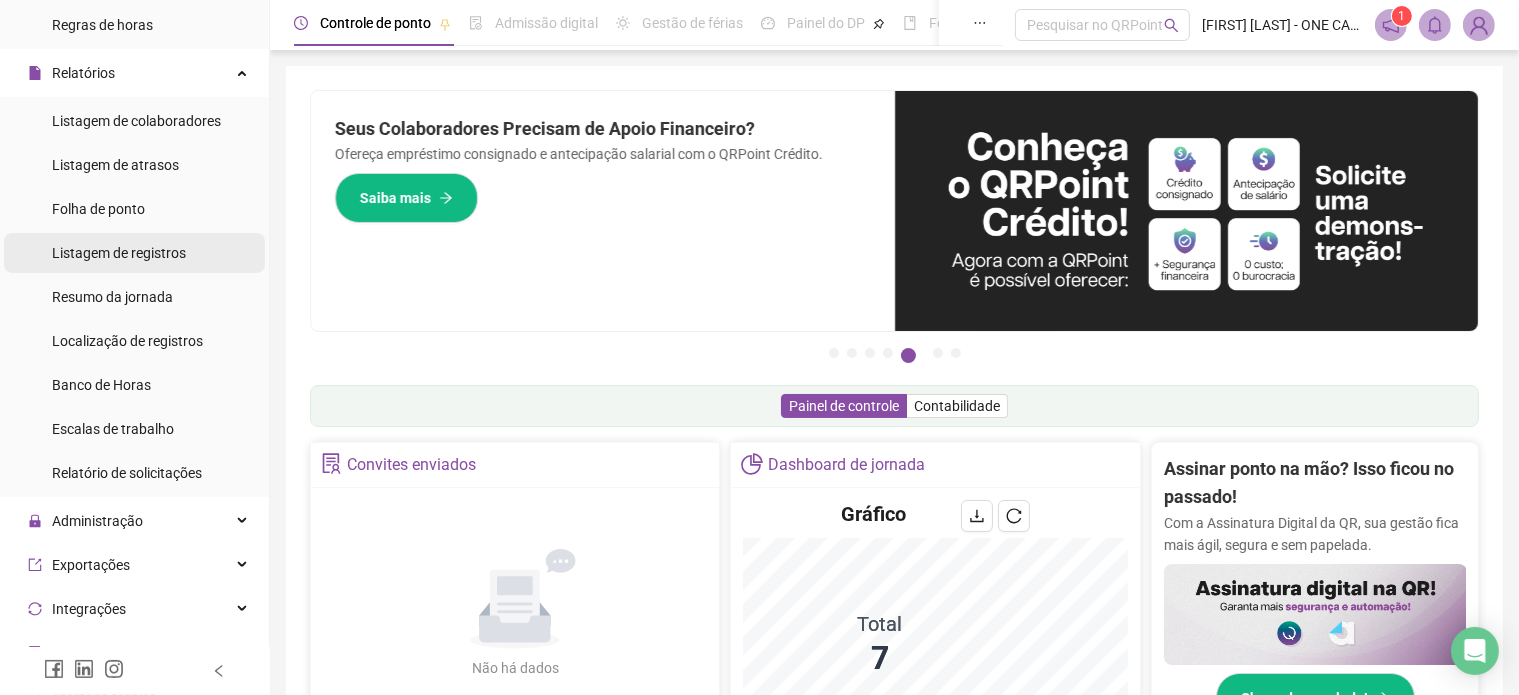 scroll, scrollTop: 307, scrollLeft: 0, axis: vertical 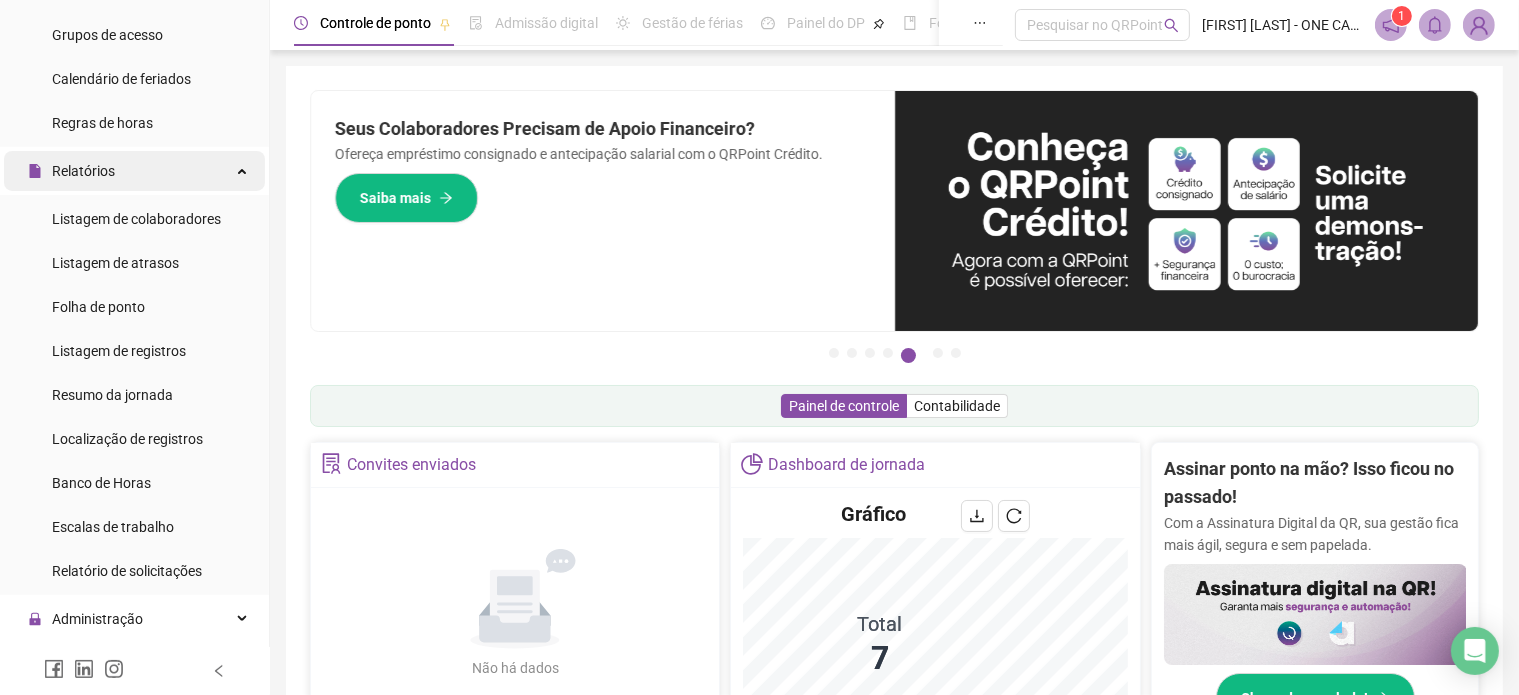 click on "Relatórios" at bounding box center [83, 171] 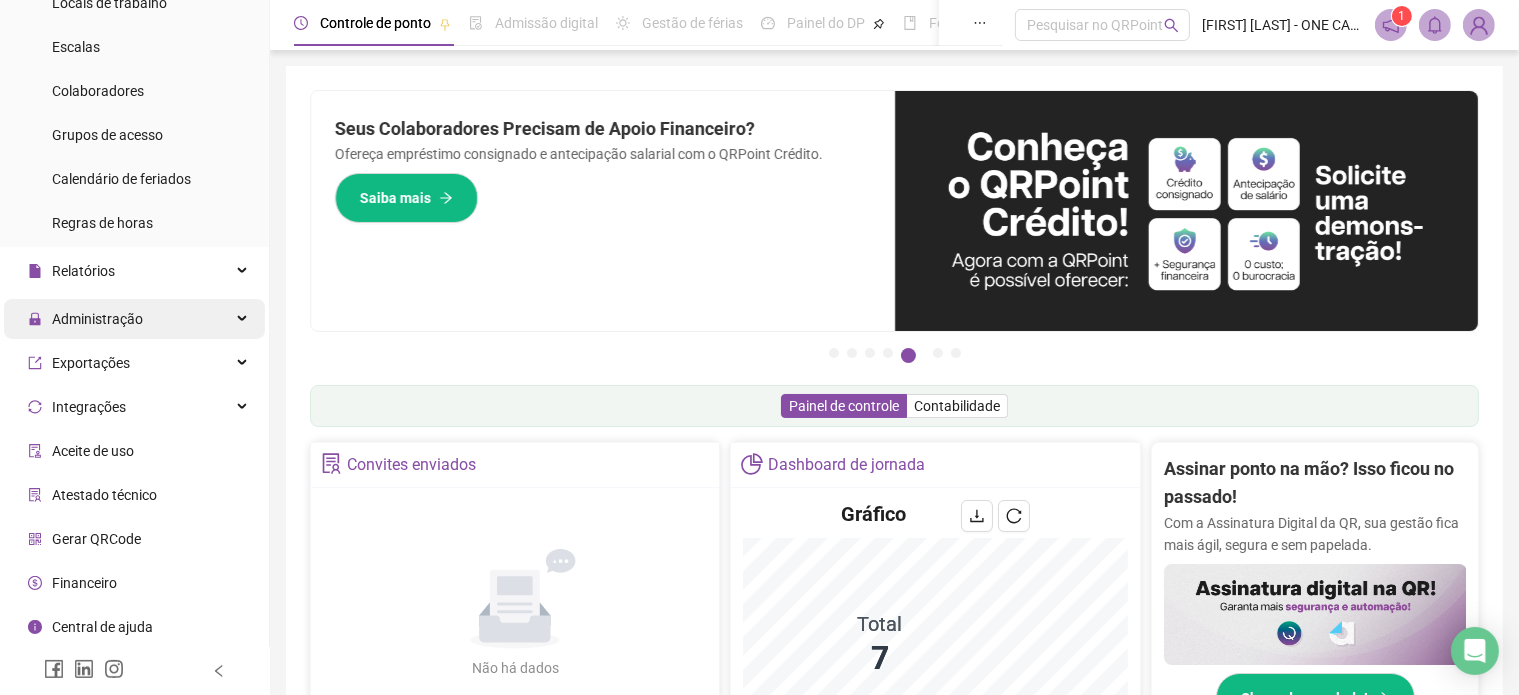 scroll, scrollTop: 203, scrollLeft: 0, axis: vertical 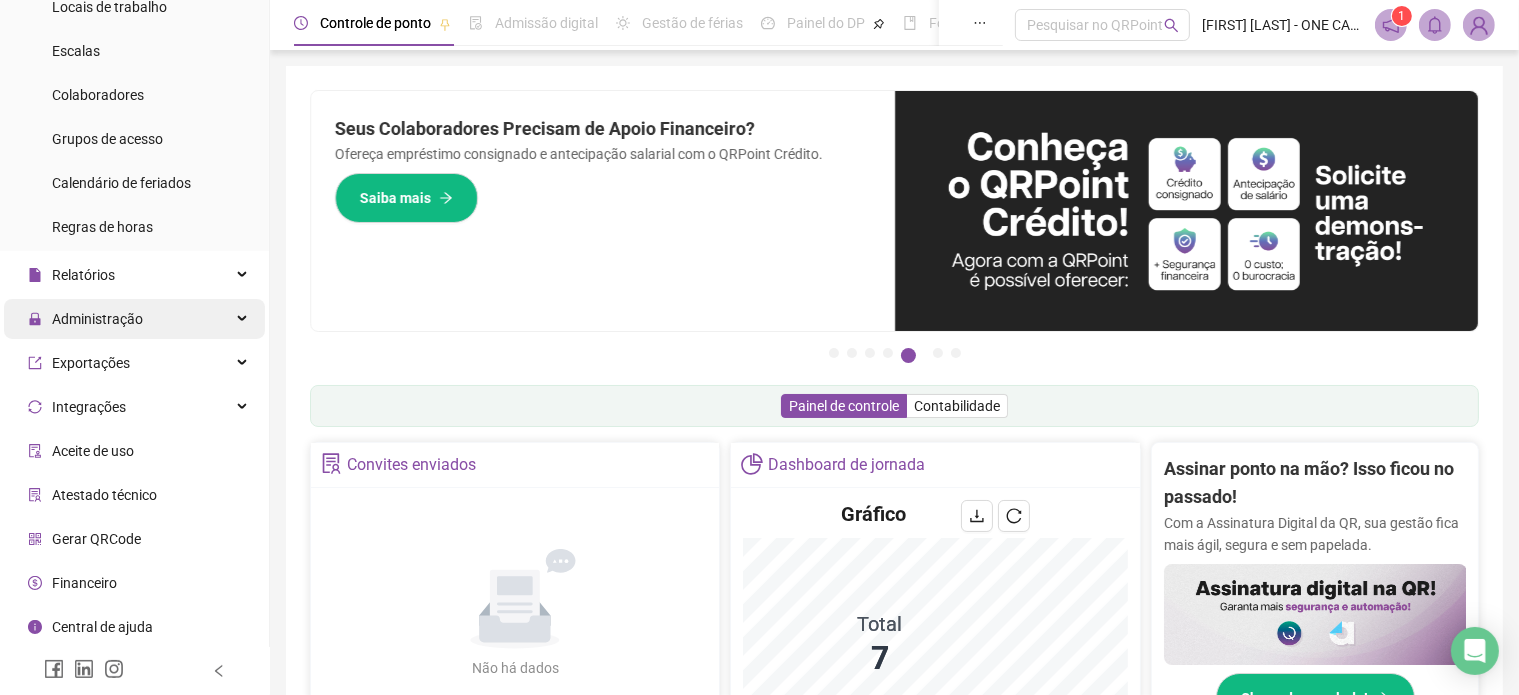 click on "Administração" at bounding box center [97, 319] 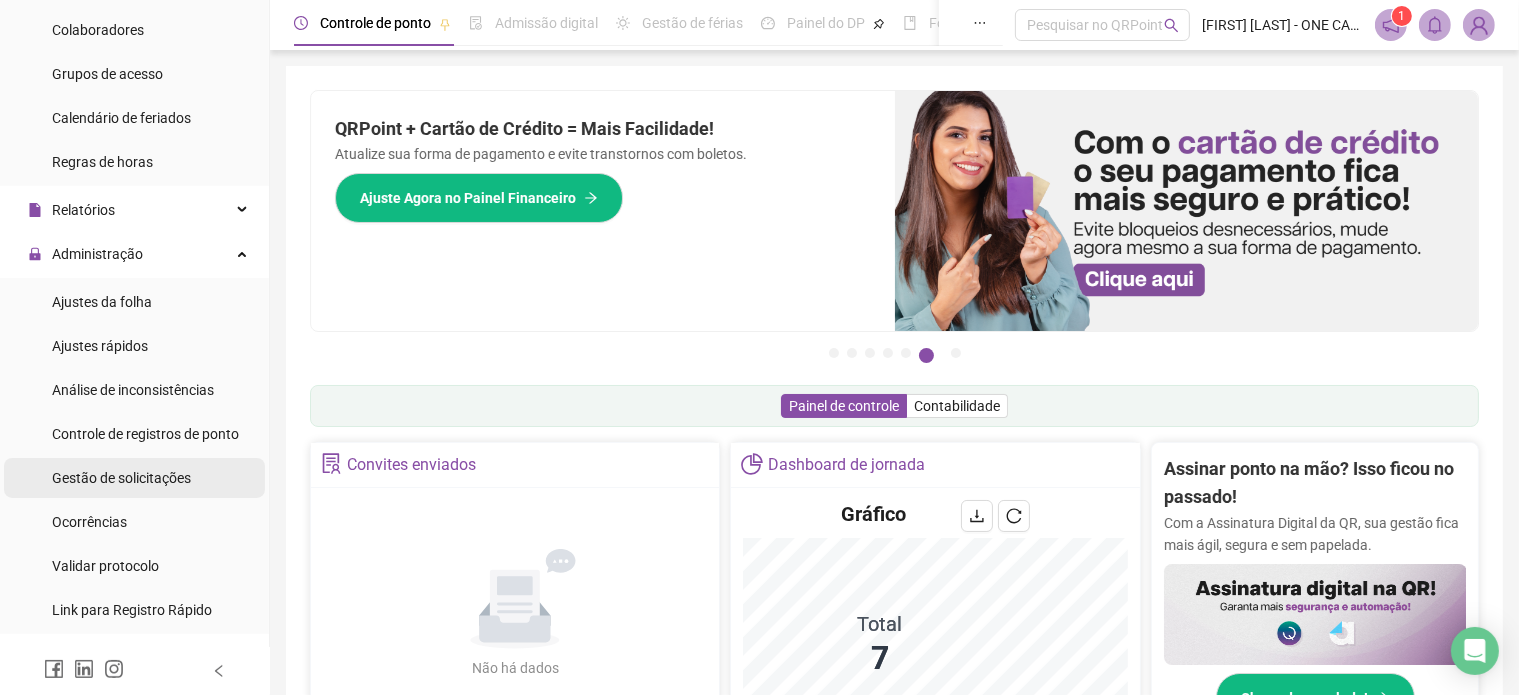 scroll, scrollTop: 303, scrollLeft: 0, axis: vertical 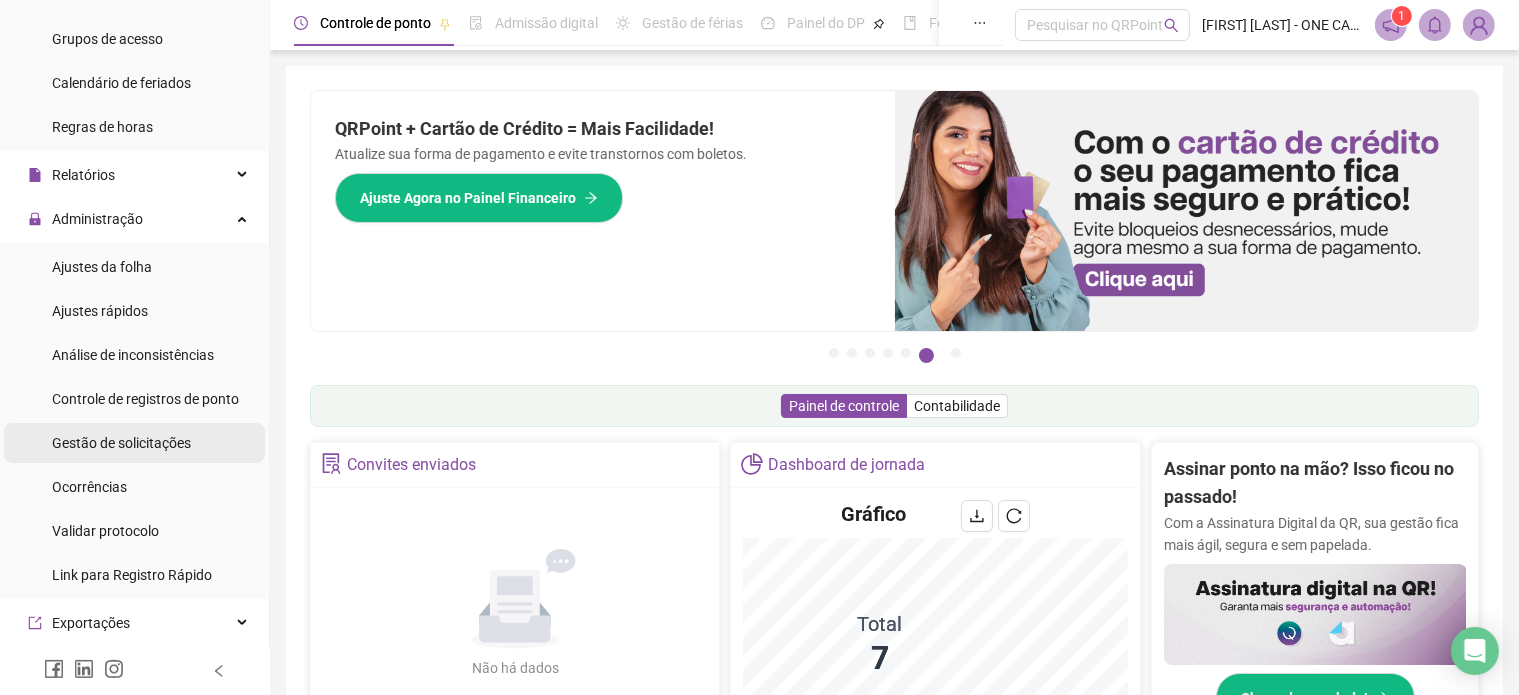 click on "Gestão de solicitações" at bounding box center [121, 443] 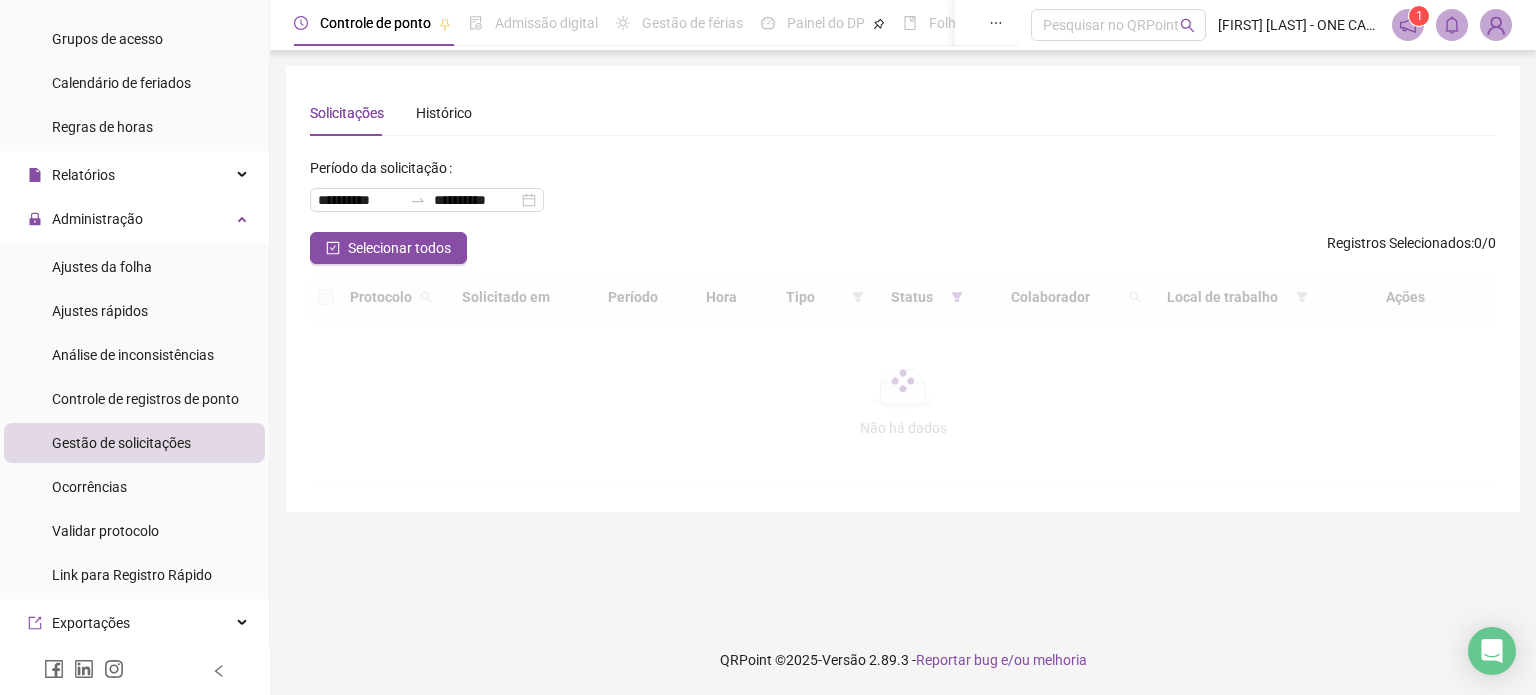 click on "**********" at bounding box center (458, 200) 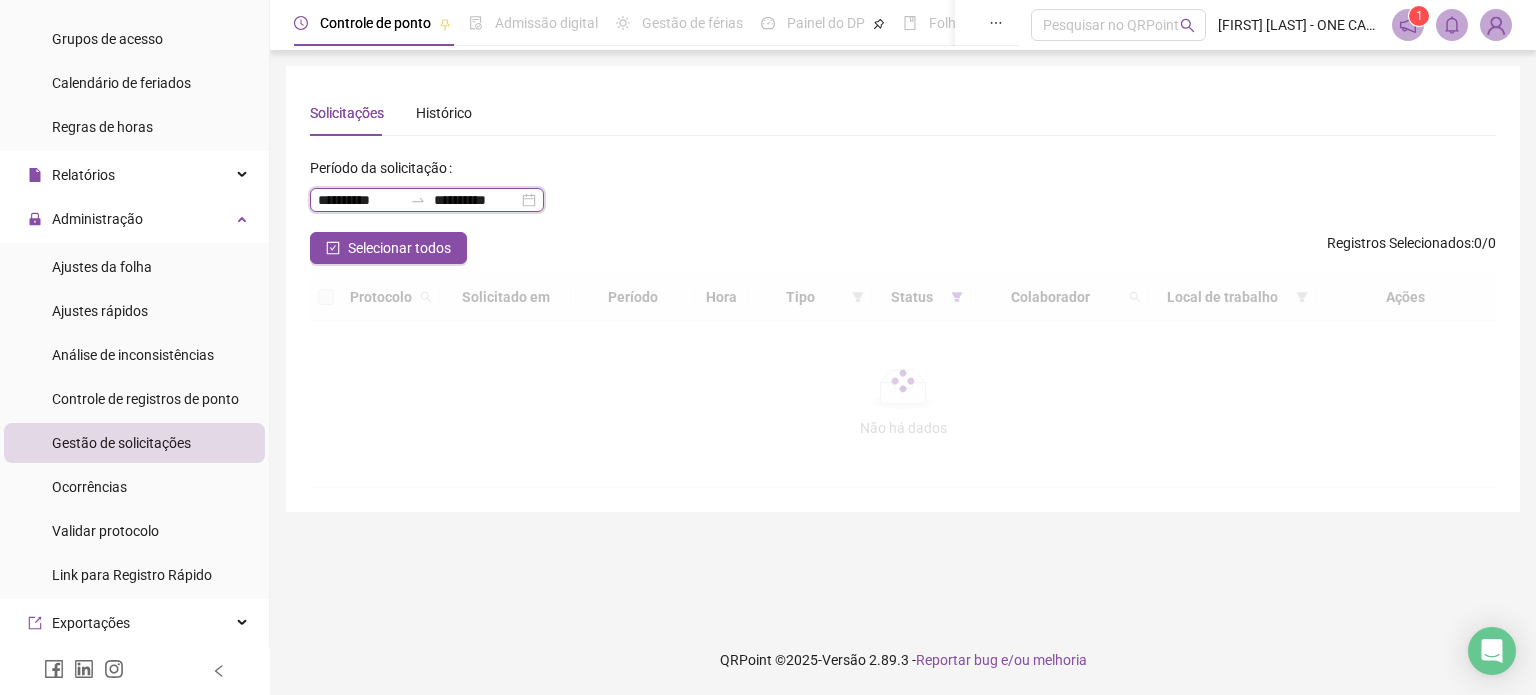 click on "**********" at bounding box center (360, 200) 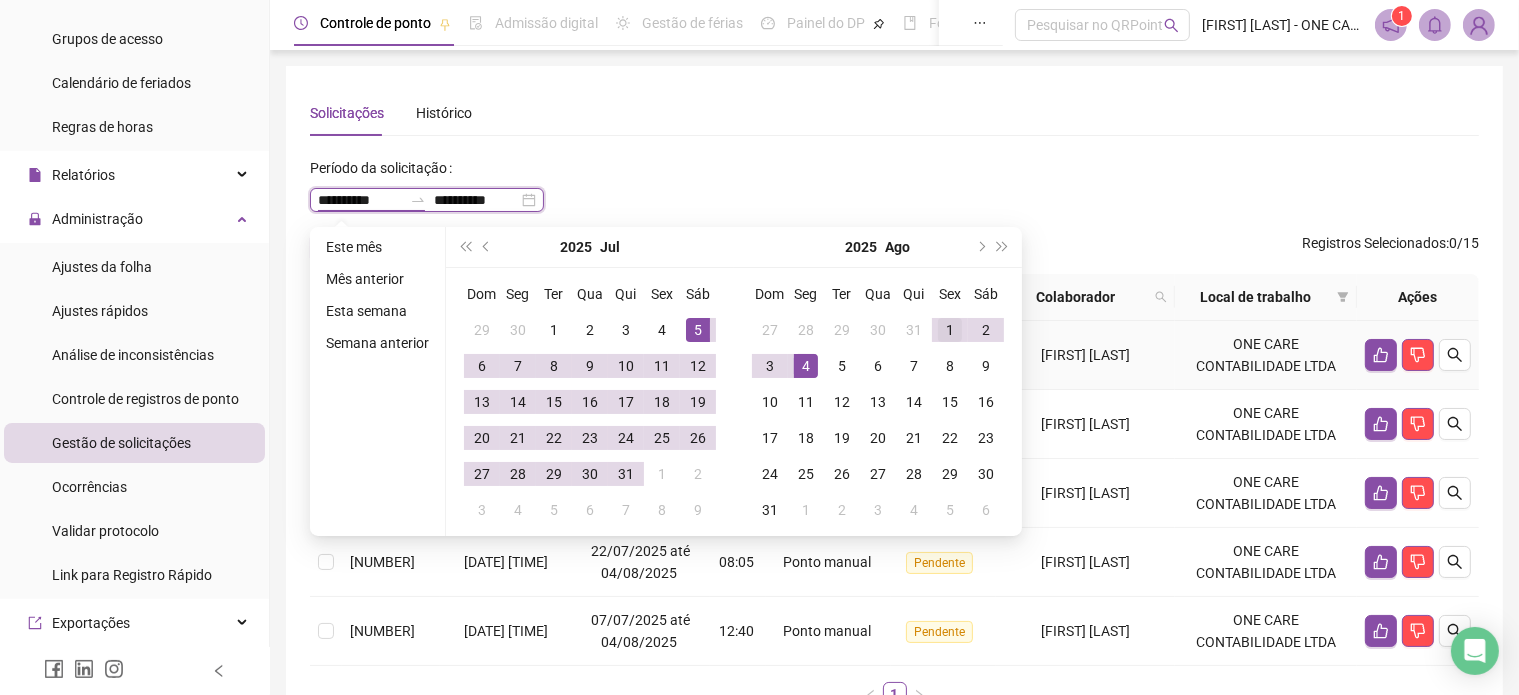 type on "**********" 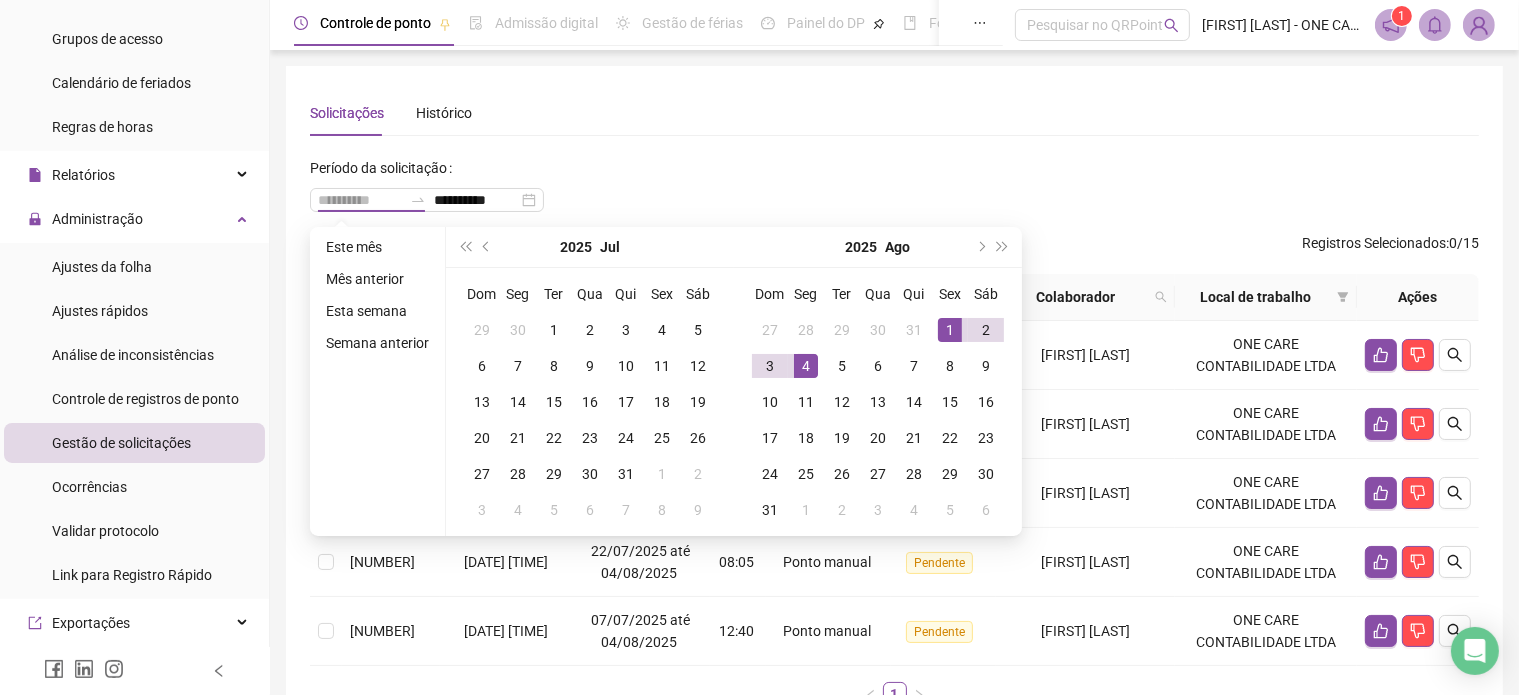click on "1" at bounding box center [950, 330] 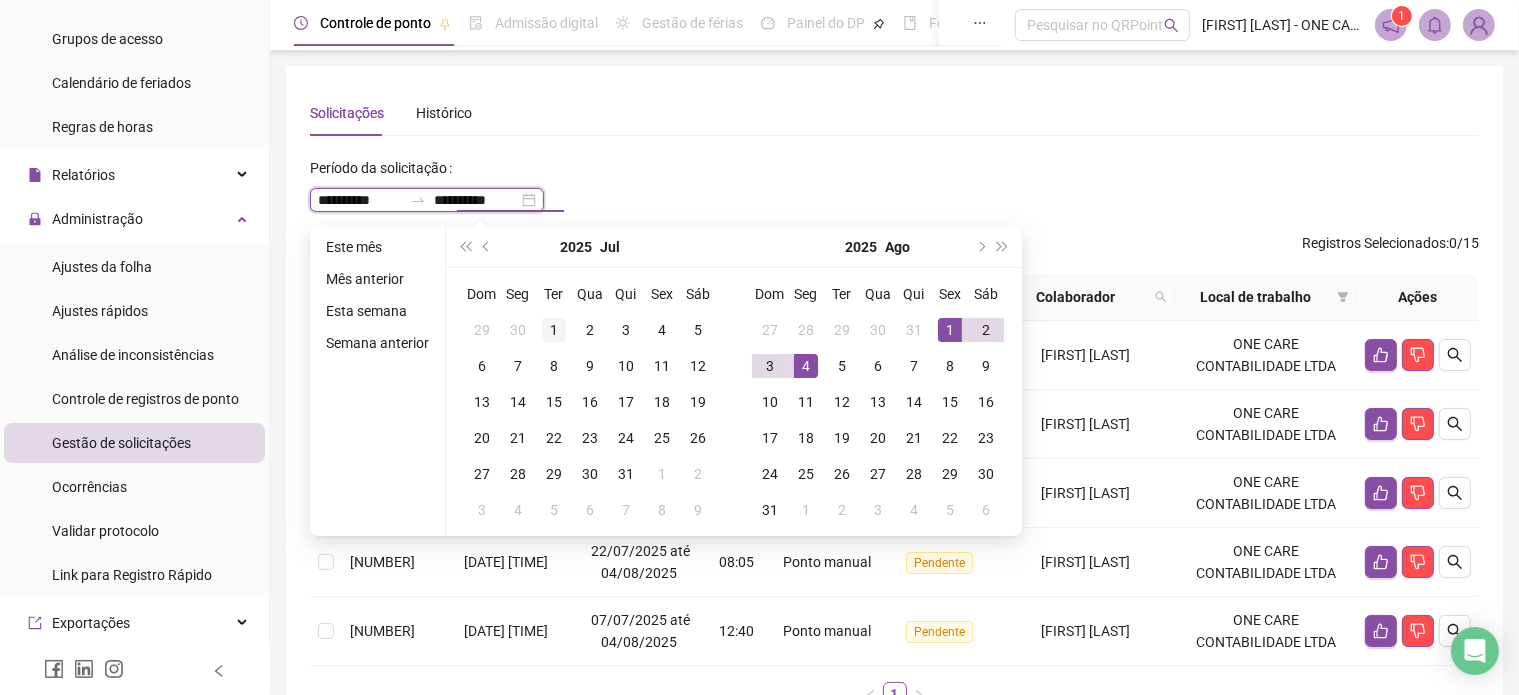 type on "**********" 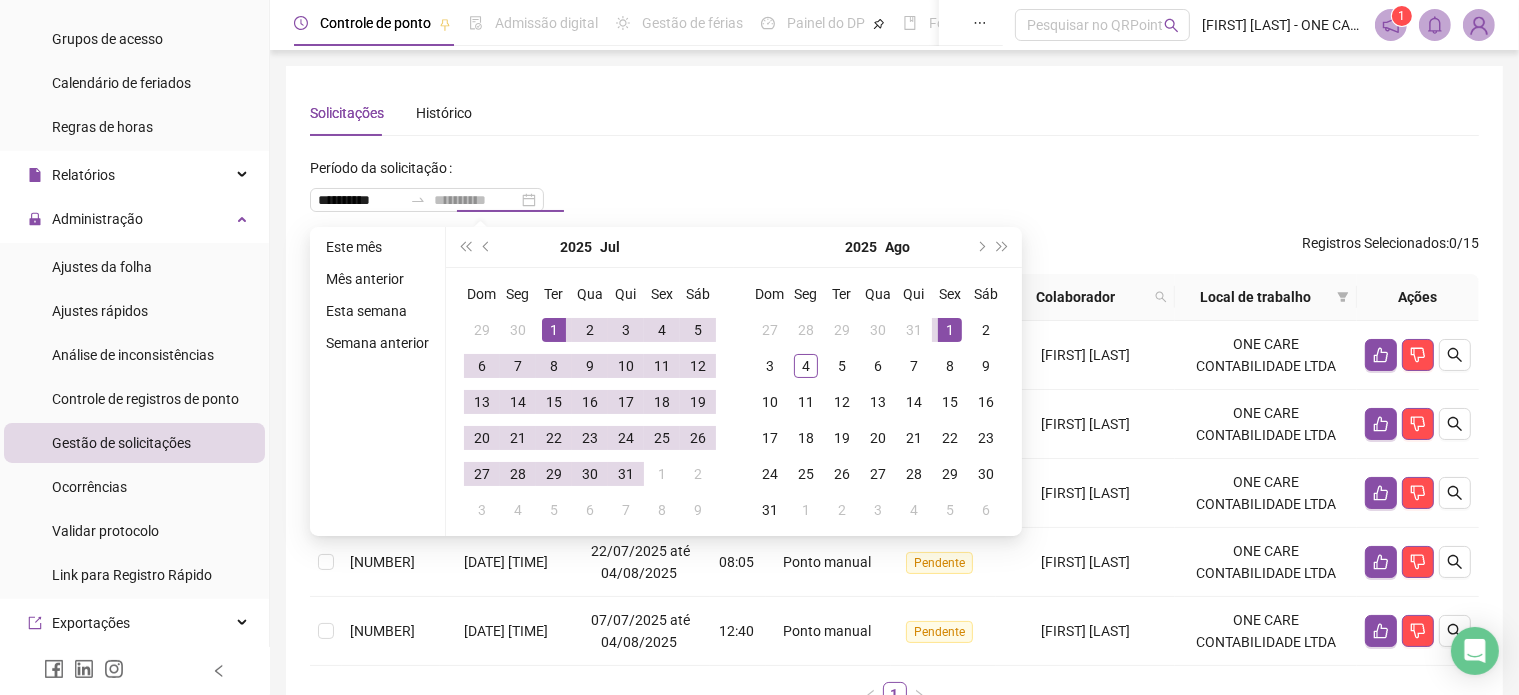 click on "1" at bounding box center (554, 330) 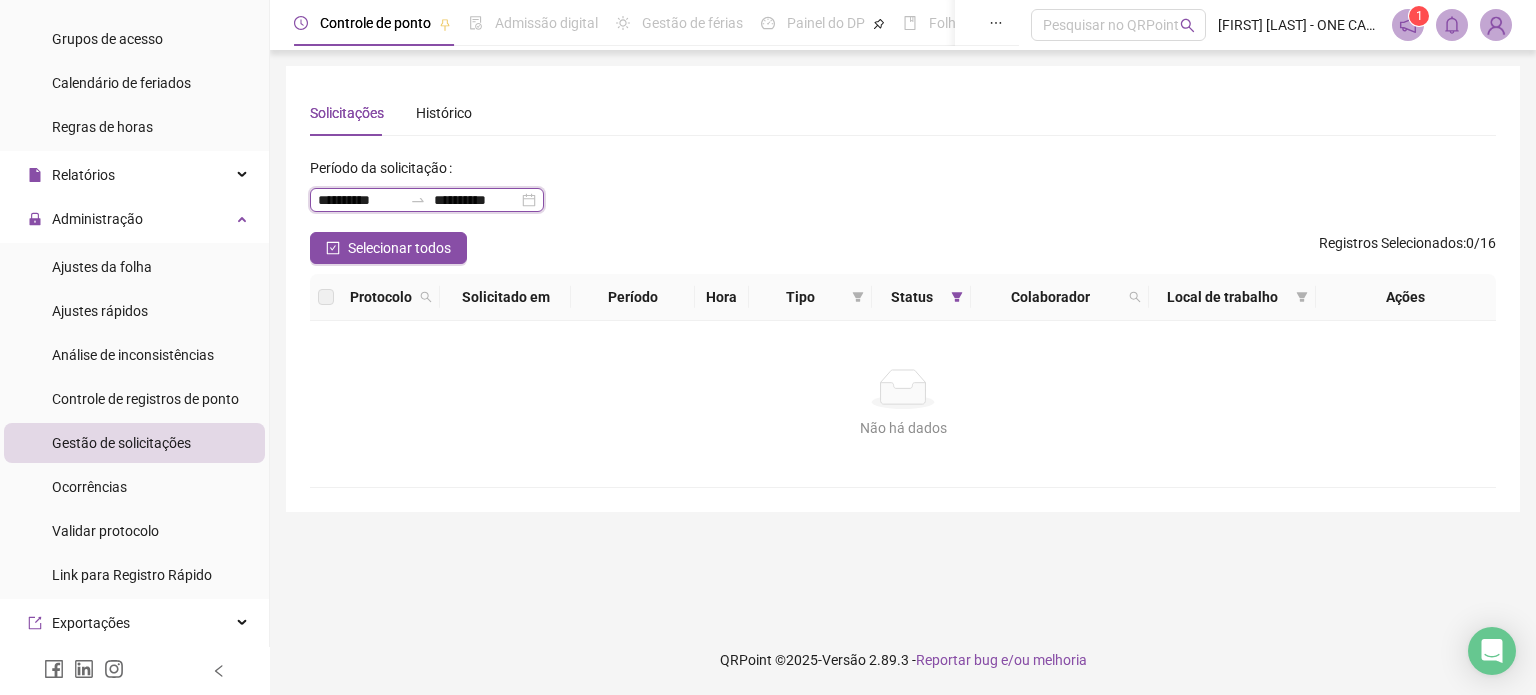 click on "**********" at bounding box center (476, 200) 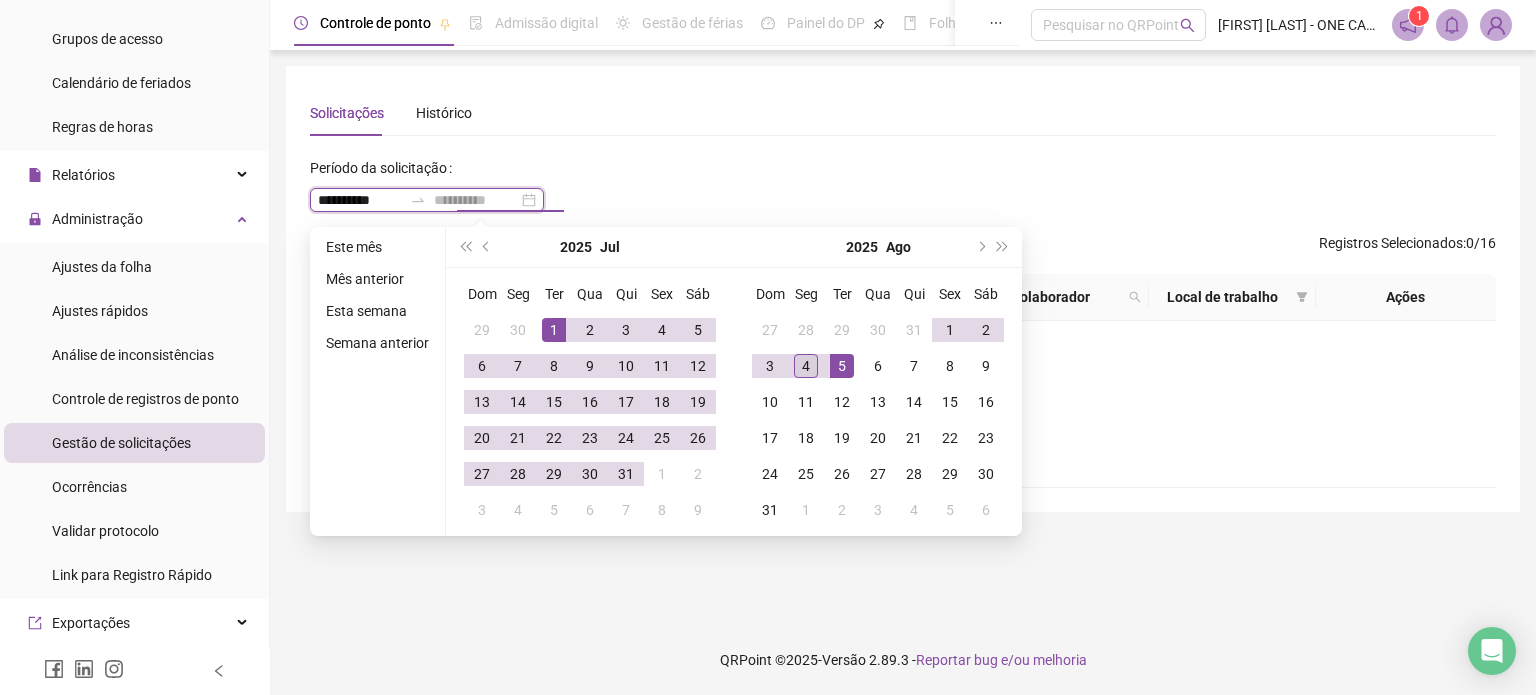 type on "**********" 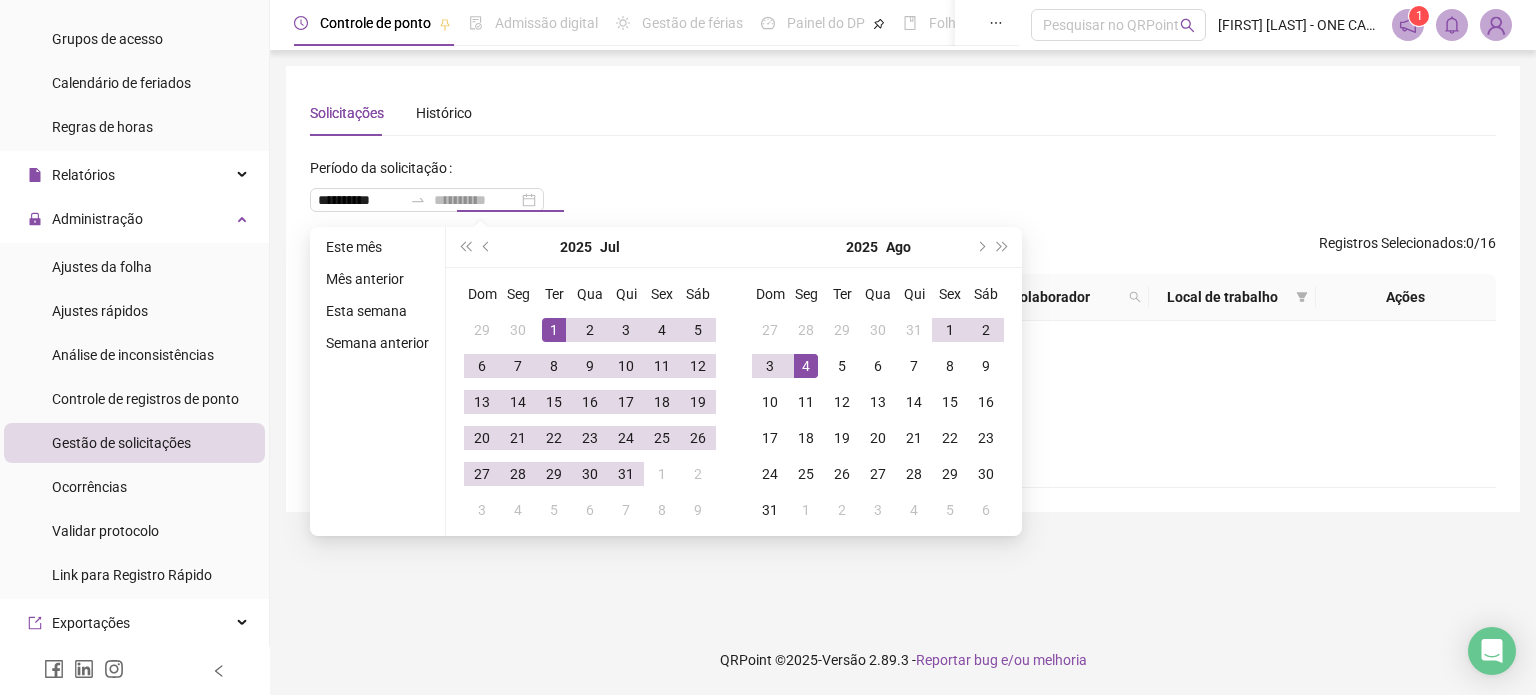 click on "4" at bounding box center (806, 366) 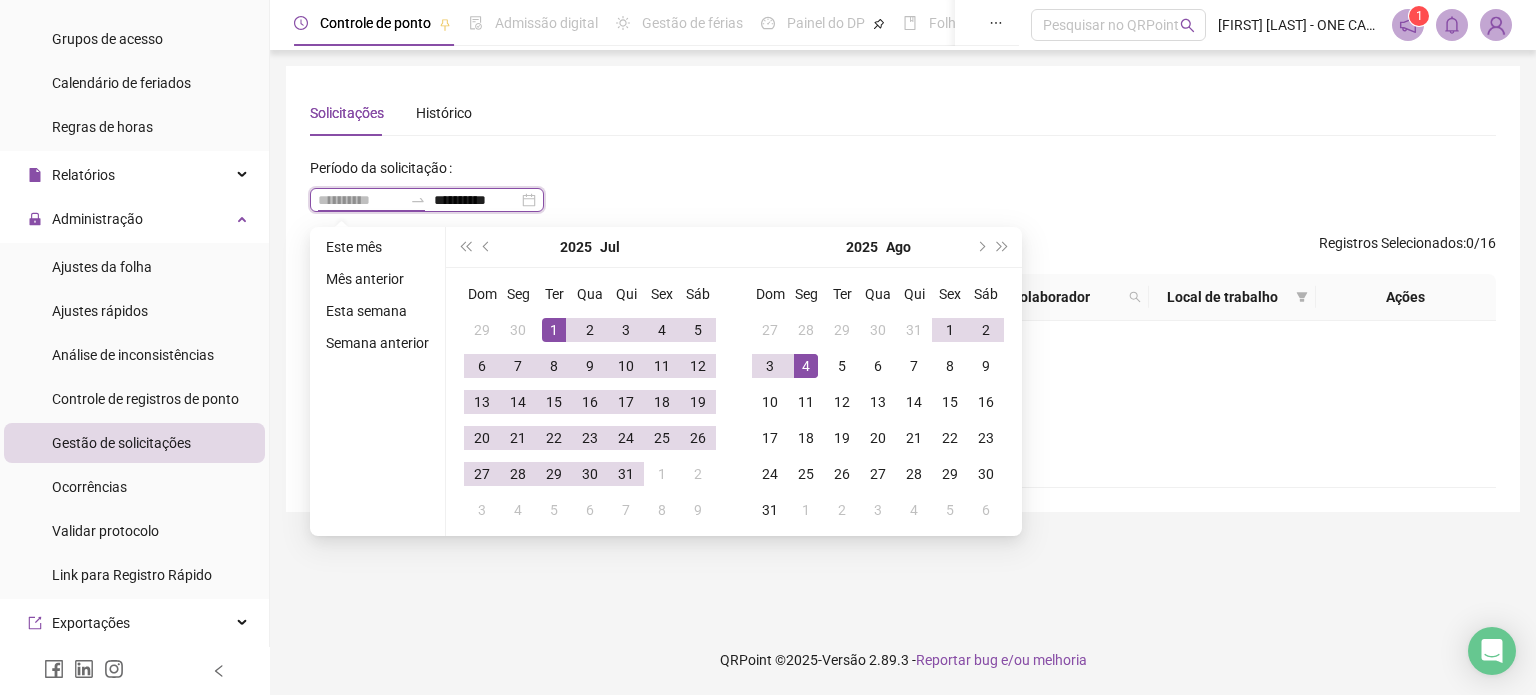 type on "**********" 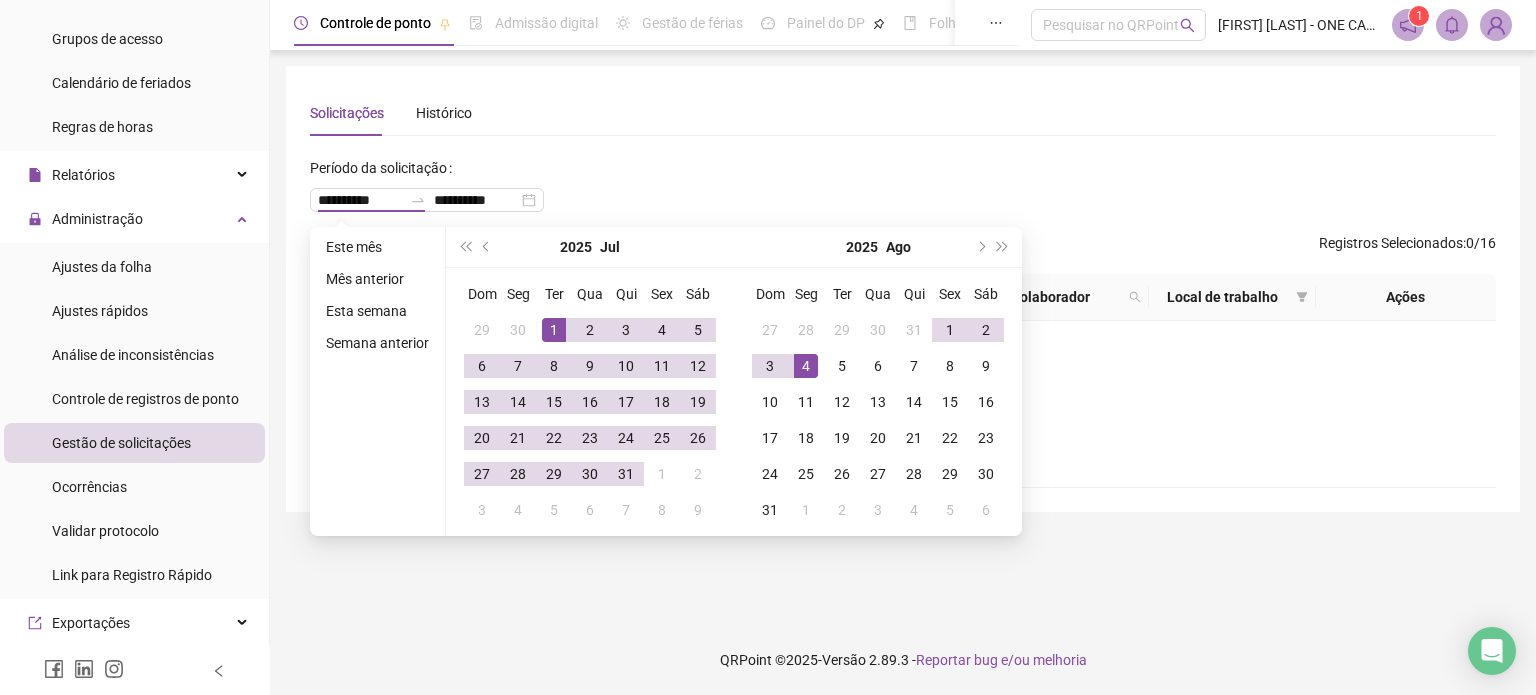click on "**********" at bounding box center [903, 192] 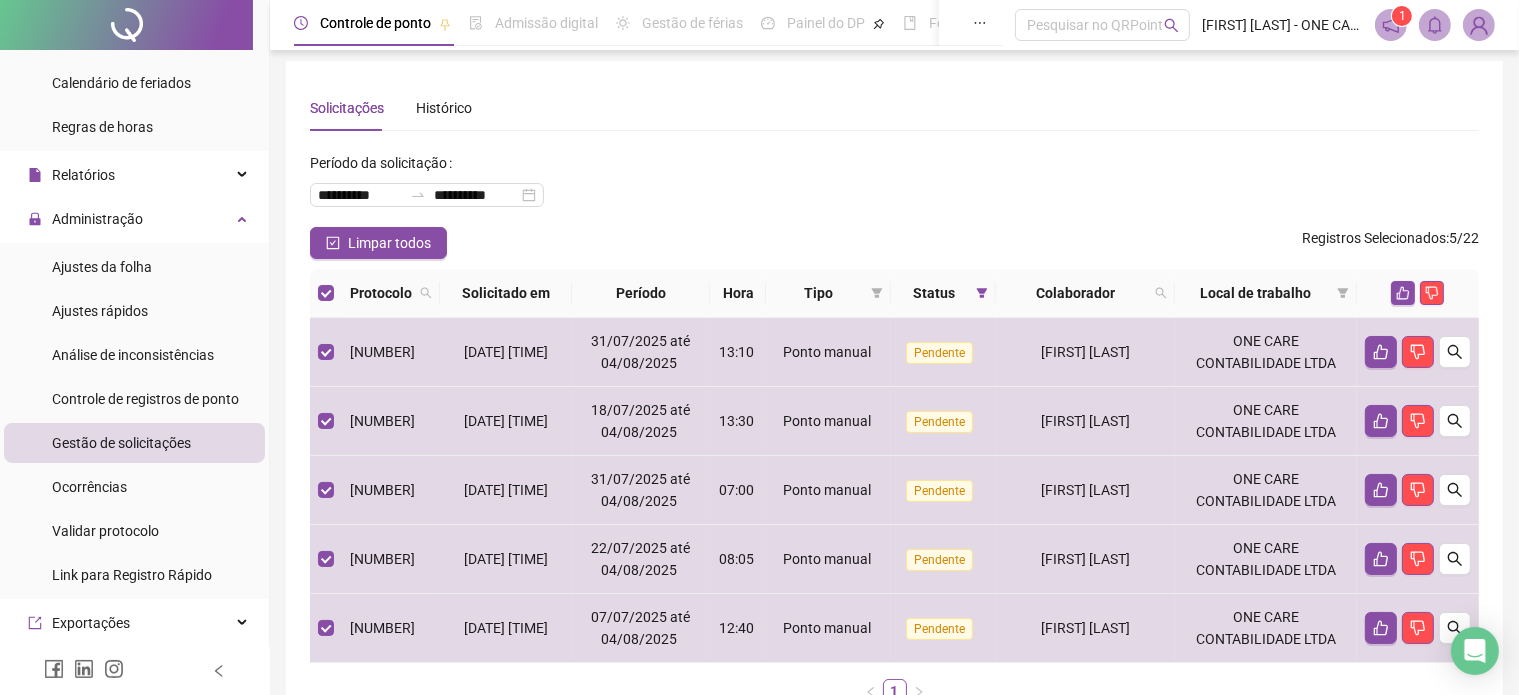 scroll, scrollTop: 0, scrollLeft: 0, axis: both 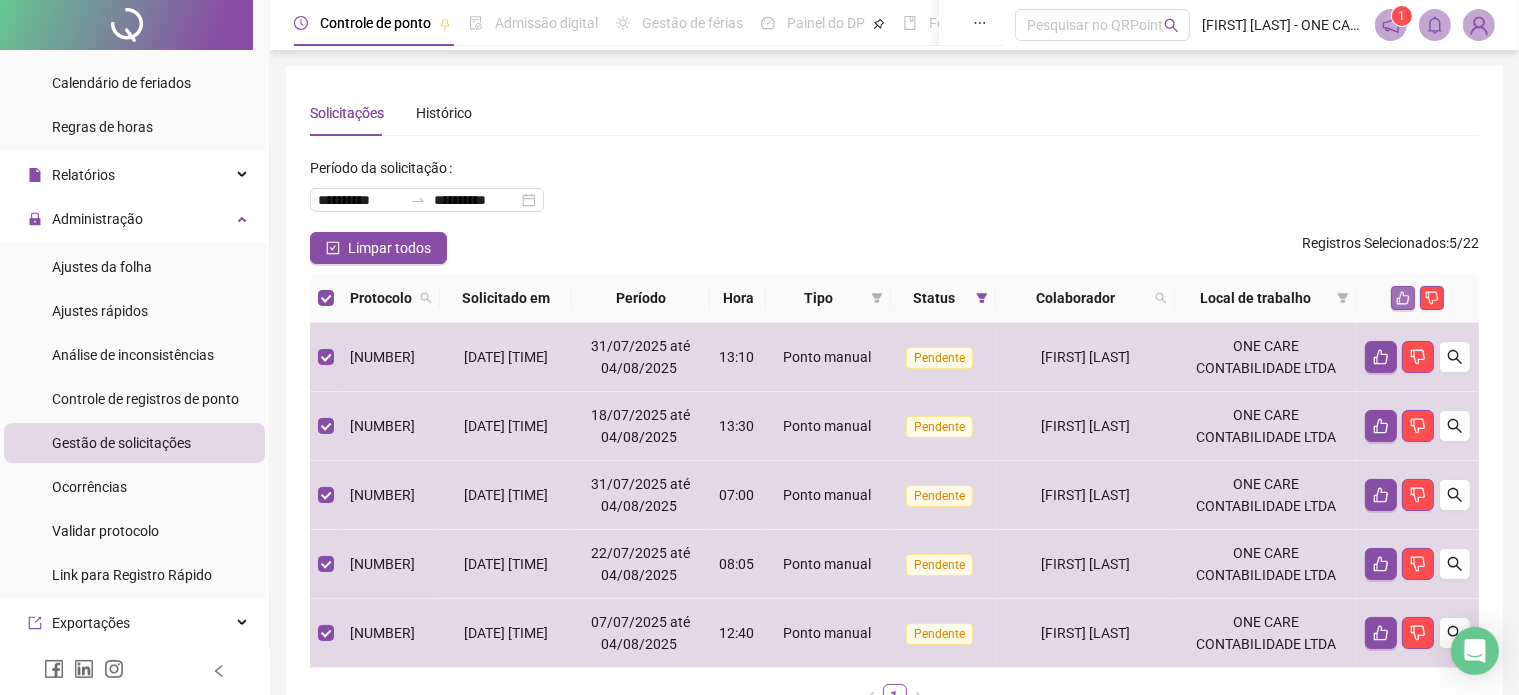 click 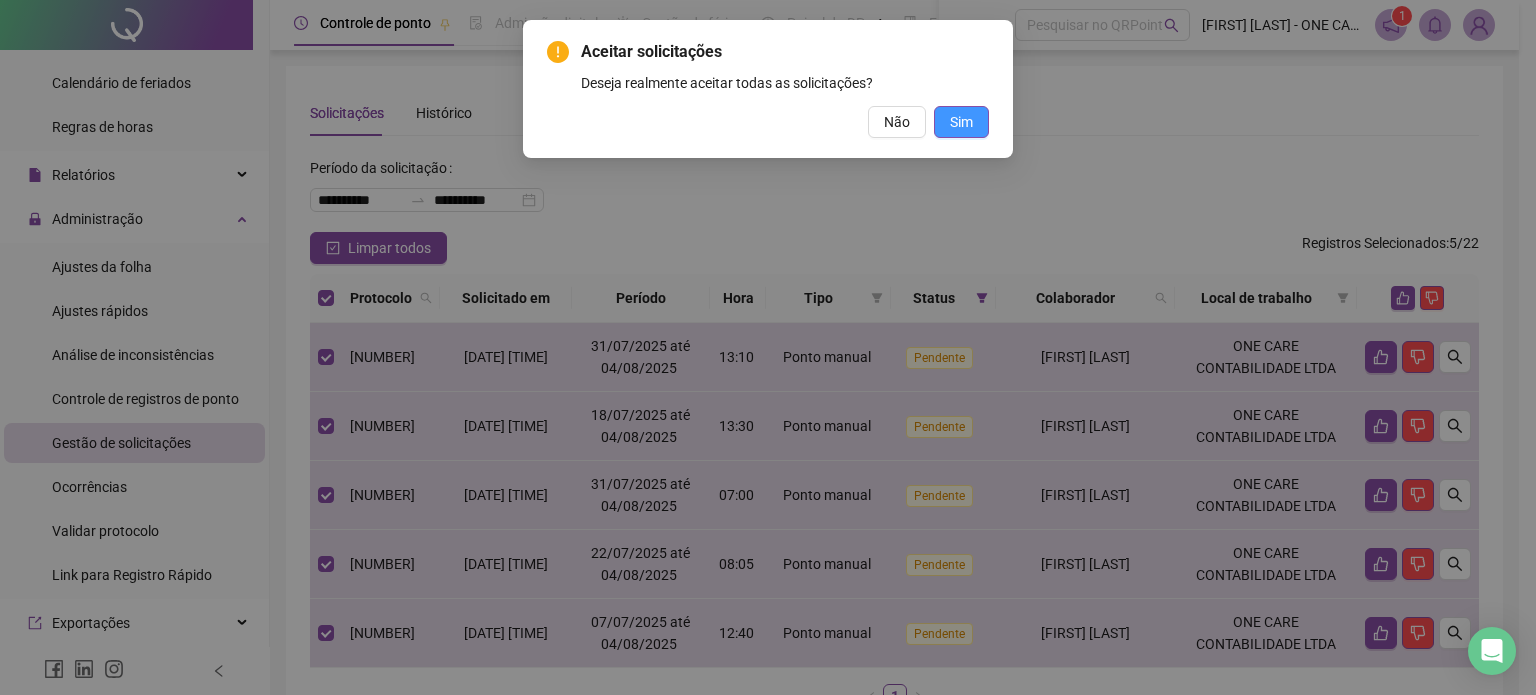 drag, startPoint x: 960, startPoint y: 126, endPoint x: 863, endPoint y: 140, distance: 98.005104 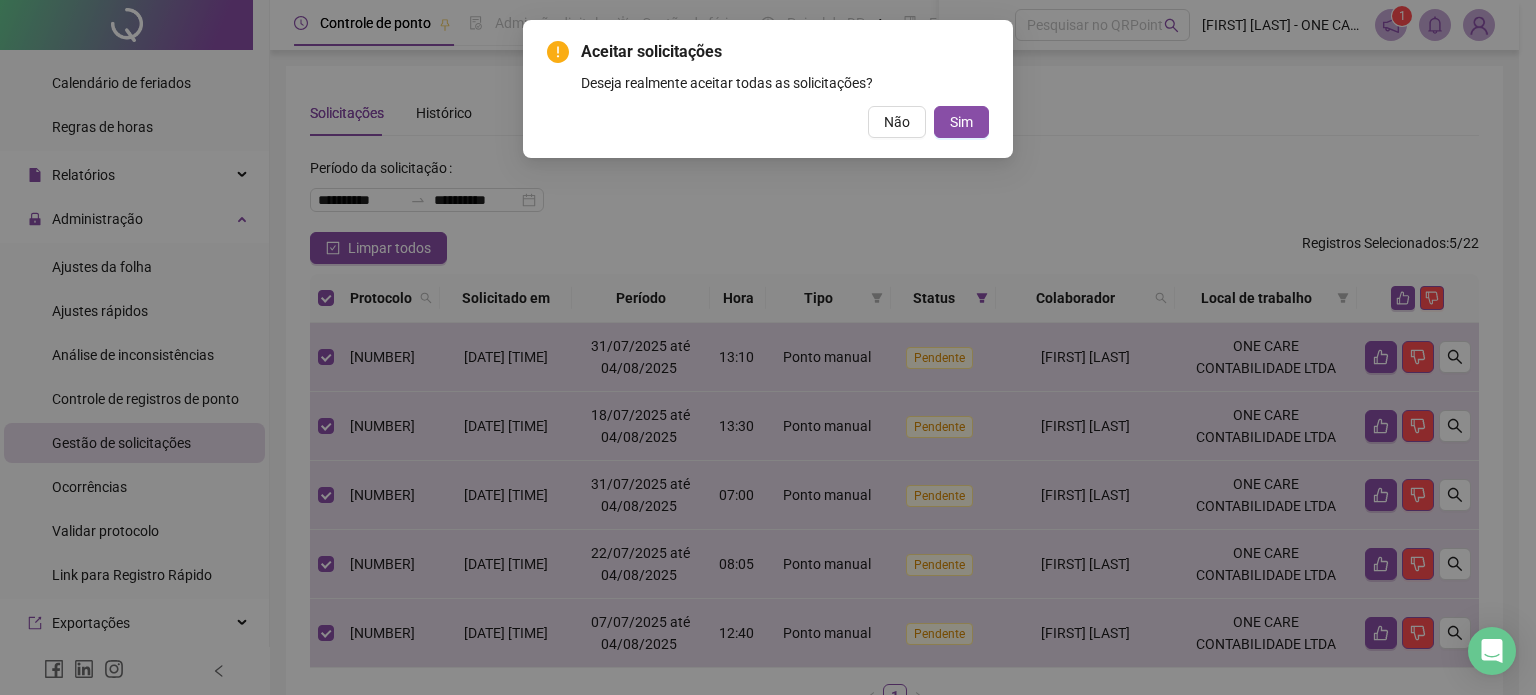 click on "Sim" at bounding box center (961, 122) 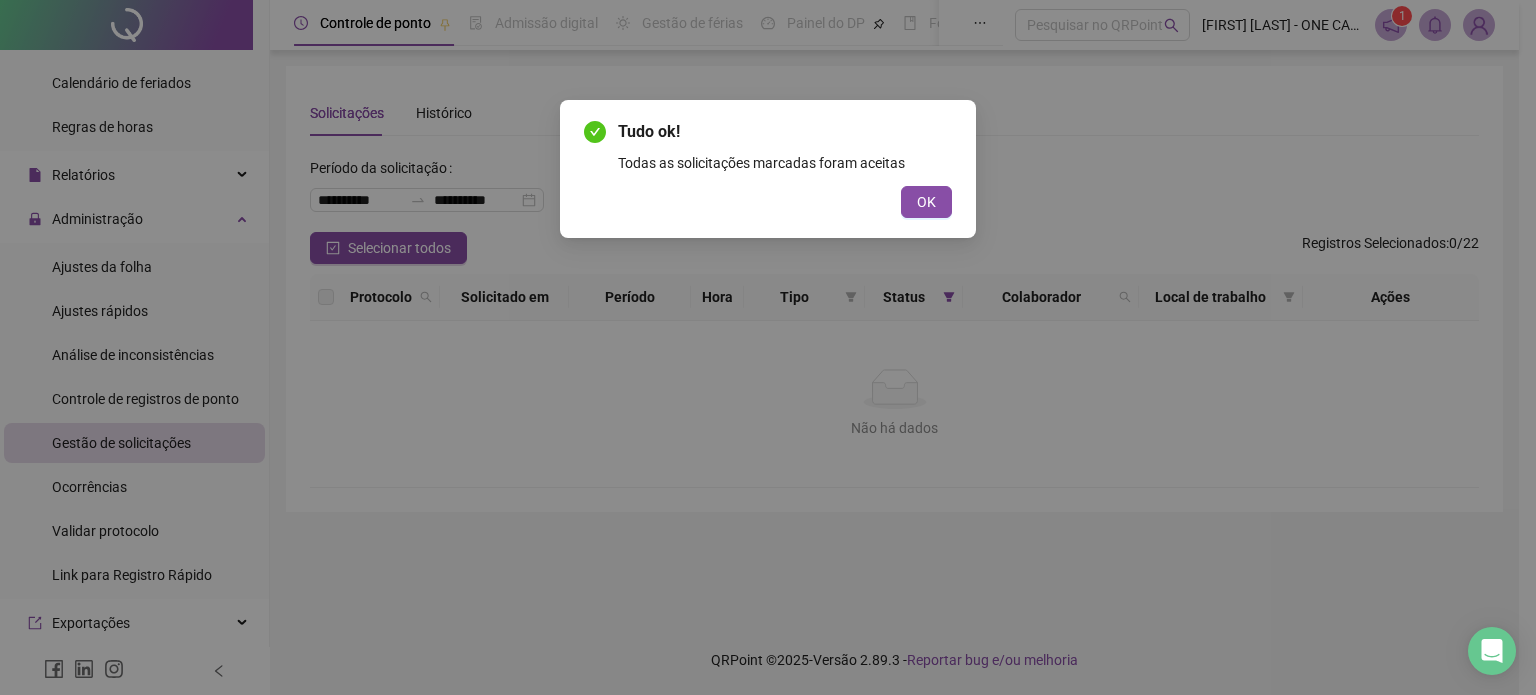 drag, startPoint x: 935, startPoint y: 211, endPoint x: 587, endPoint y: 250, distance: 350.17853 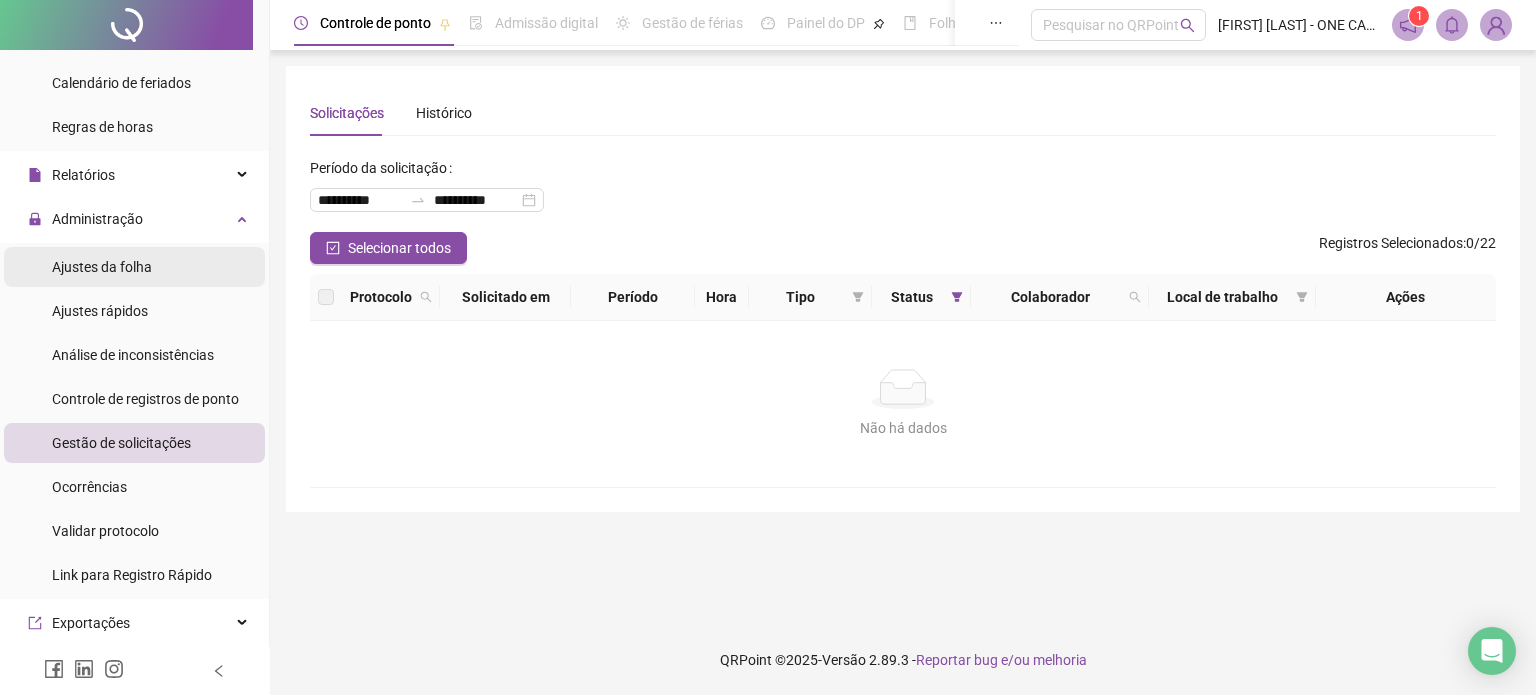 click on "Ajustes da folha" at bounding box center (102, 267) 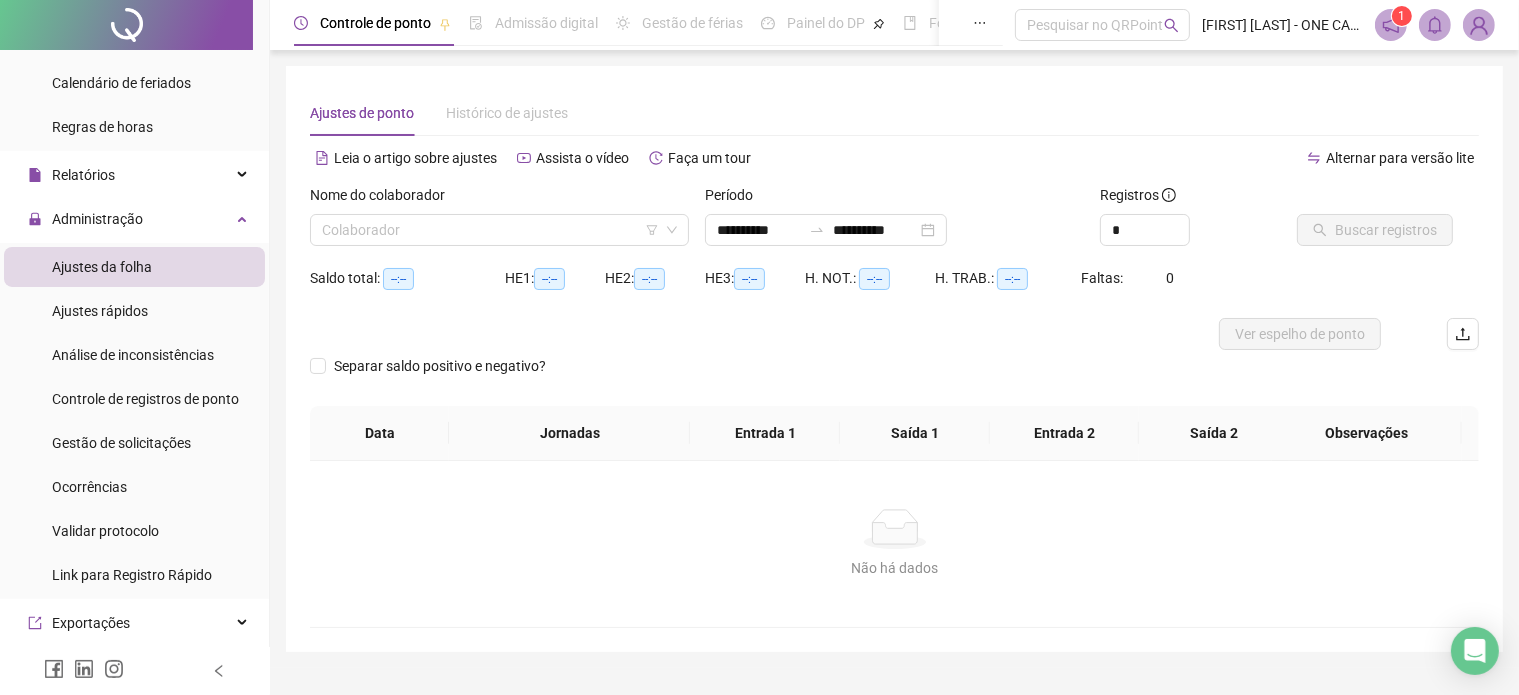 click on "Colaborador" at bounding box center (499, 230) 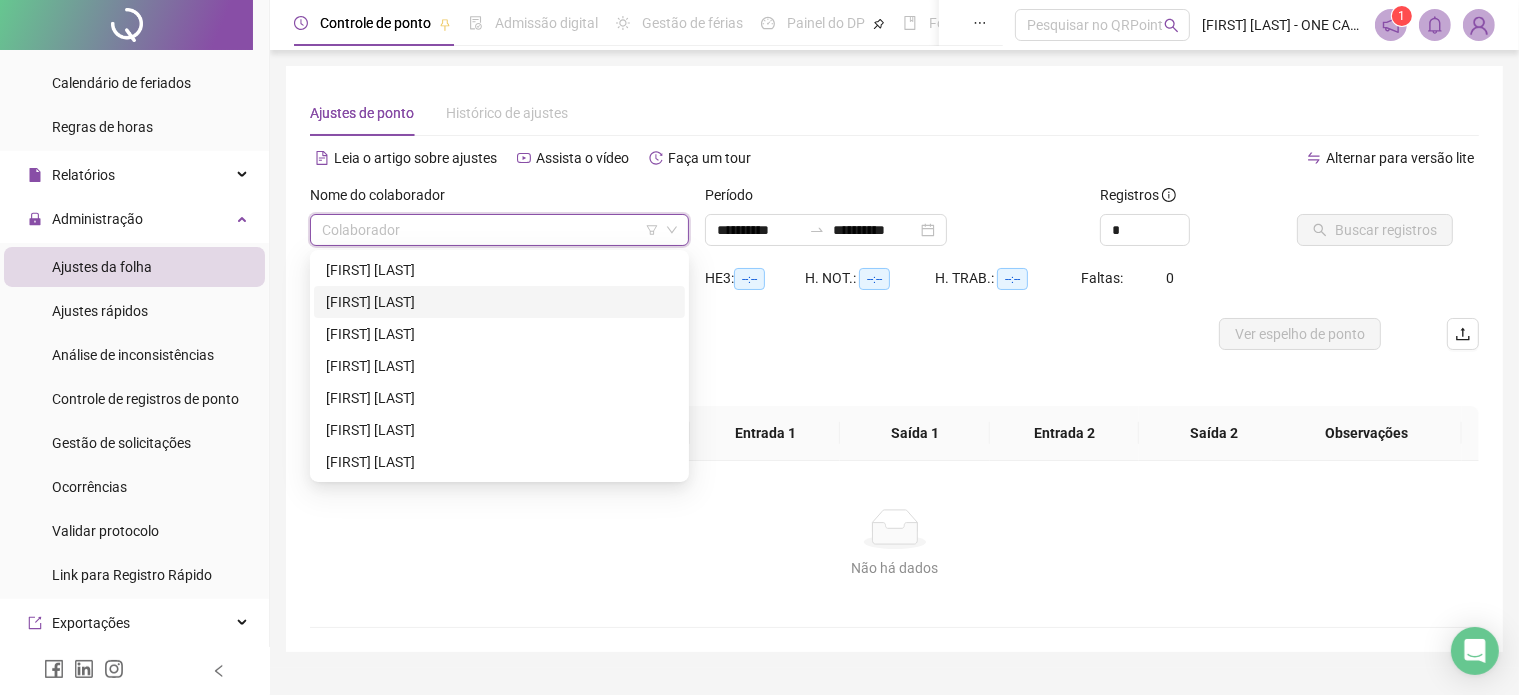 drag, startPoint x: 412, startPoint y: 301, endPoint x: 492, endPoint y: 299, distance: 80.024994 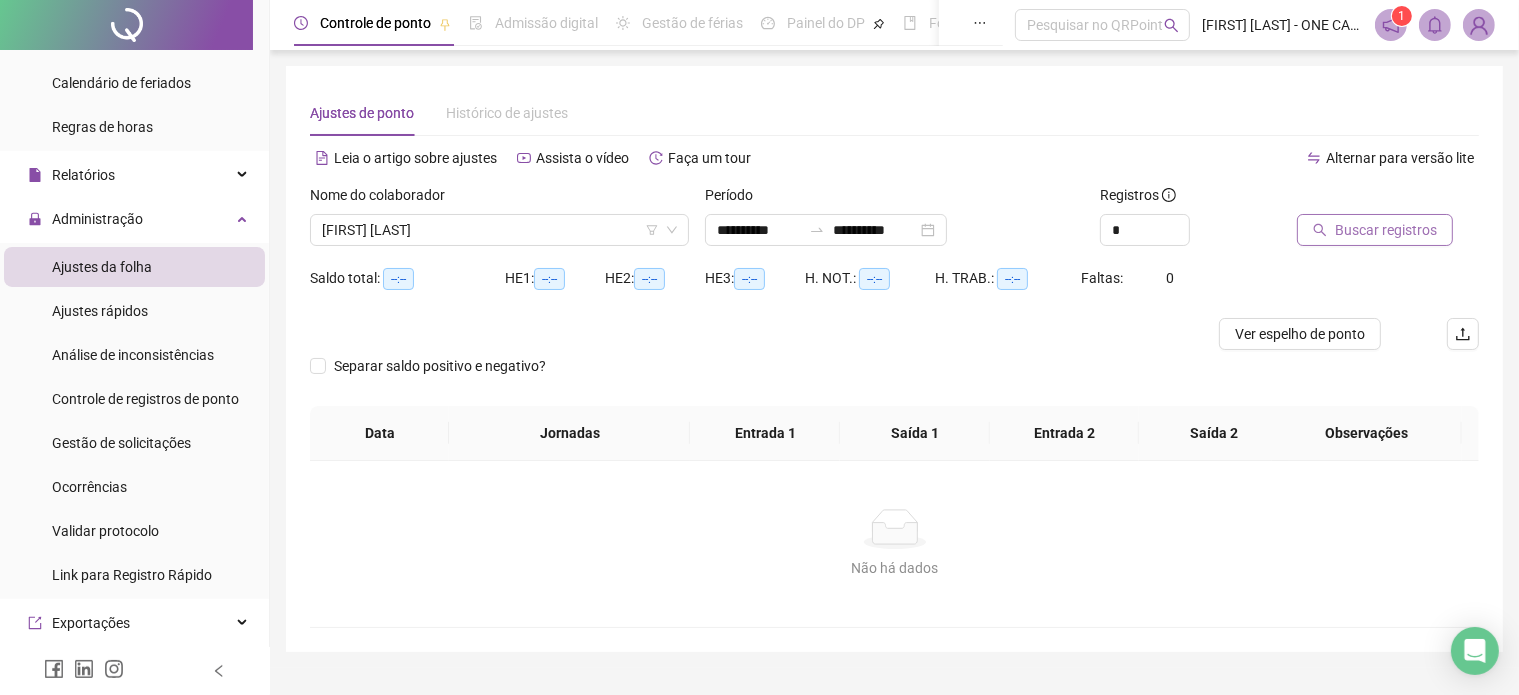 click on "Buscar registros" at bounding box center (1375, 230) 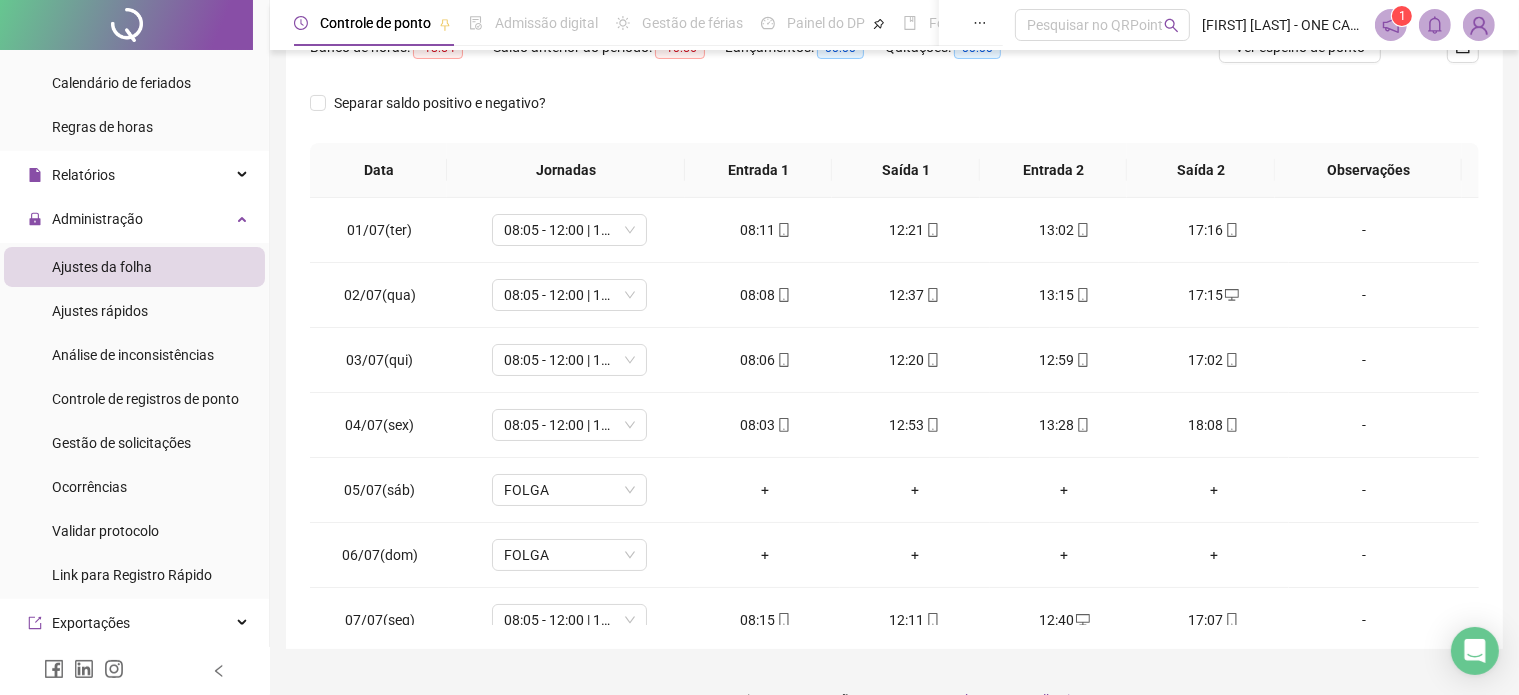 scroll, scrollTop: 300, scrollLeft: 0, axis: vertical 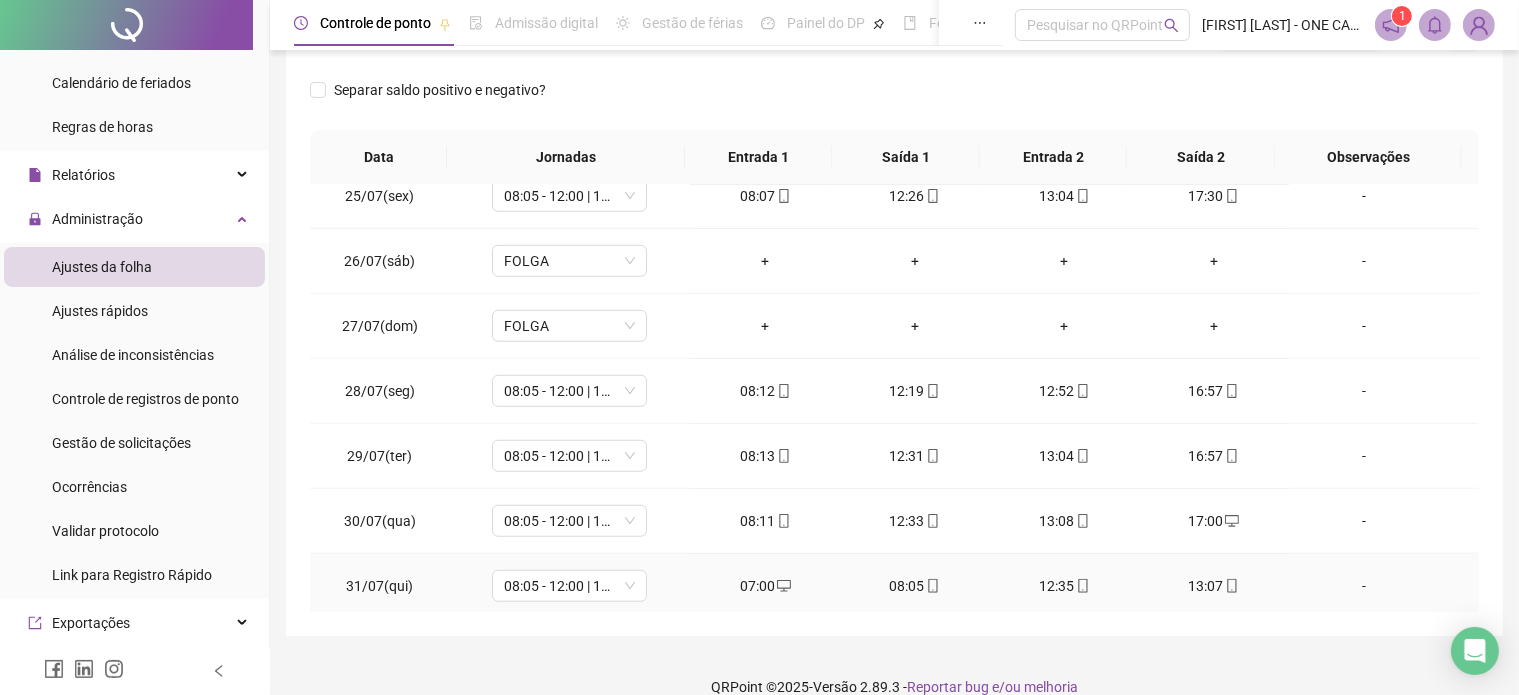 click 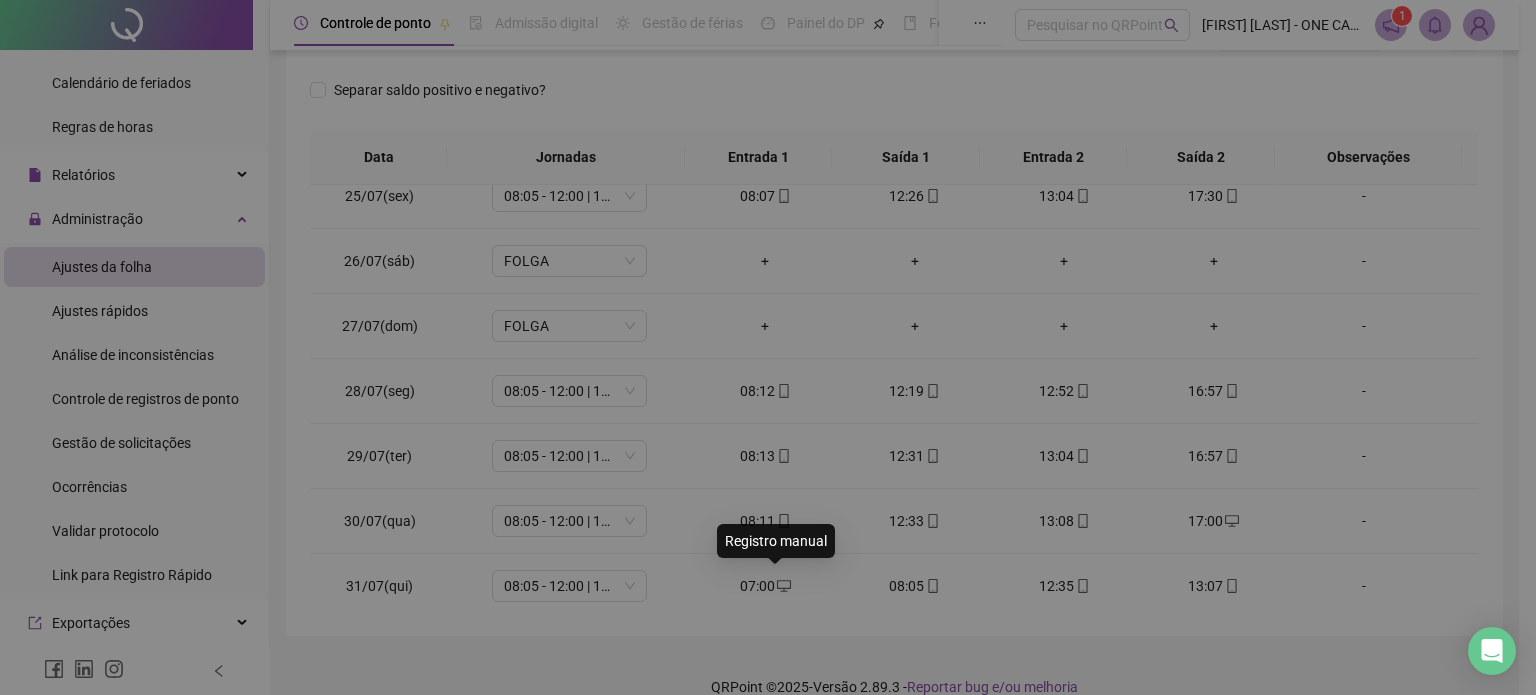 type on "**********" 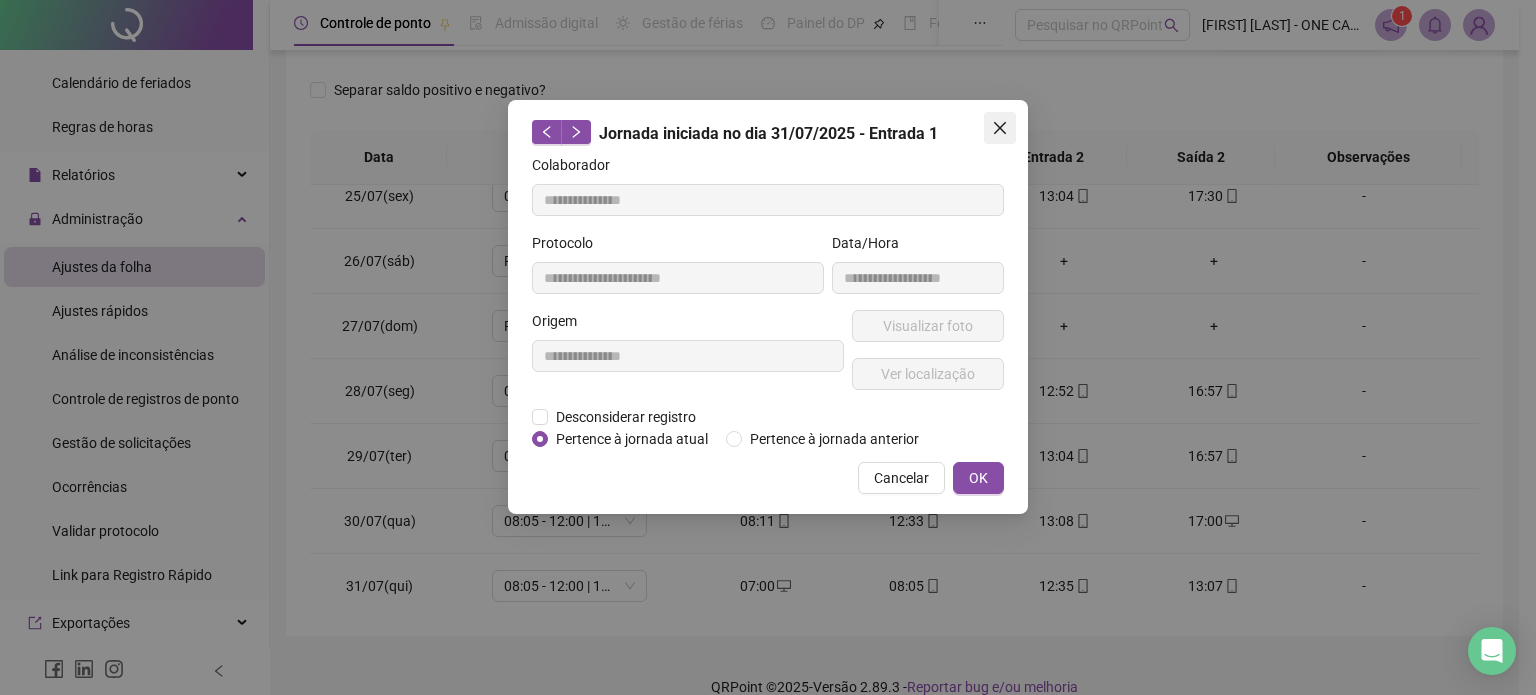 click 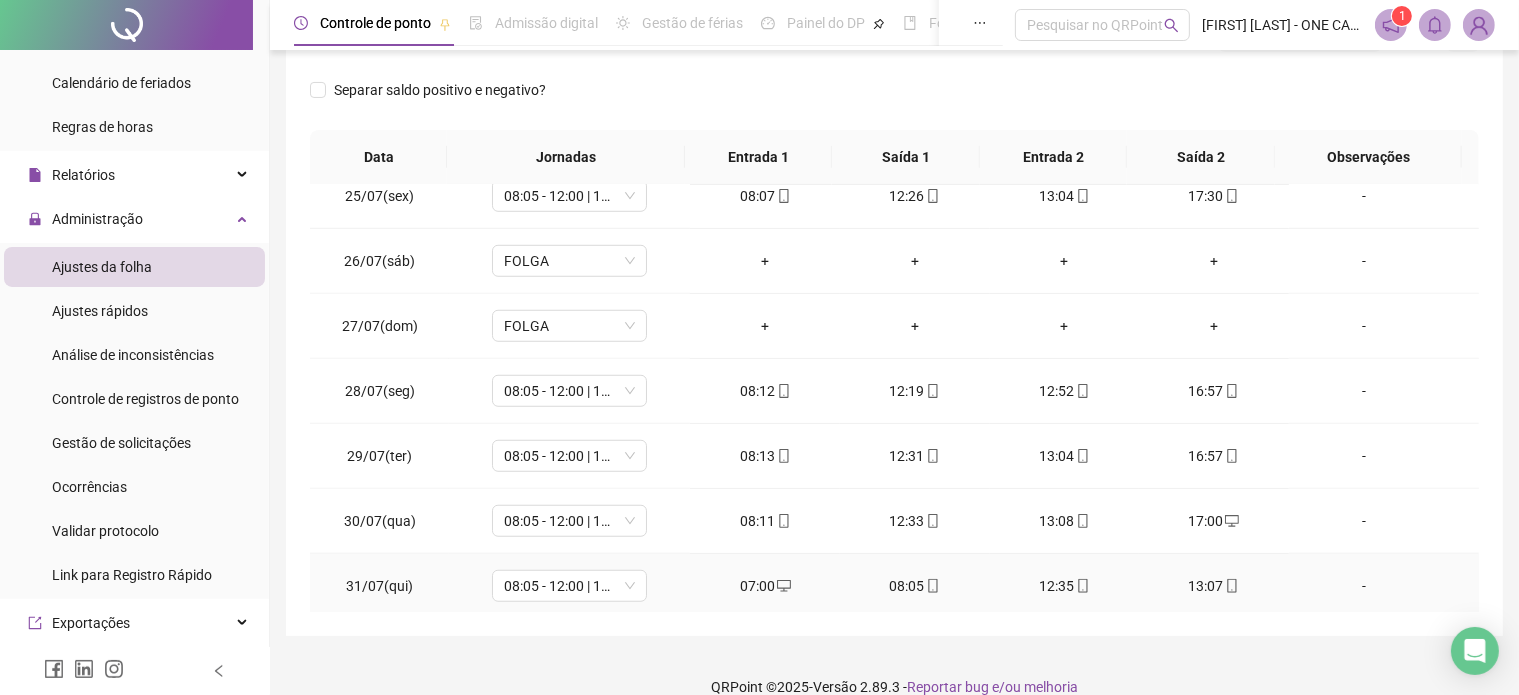 click on "13:07" at bounding box center (1214, 586) 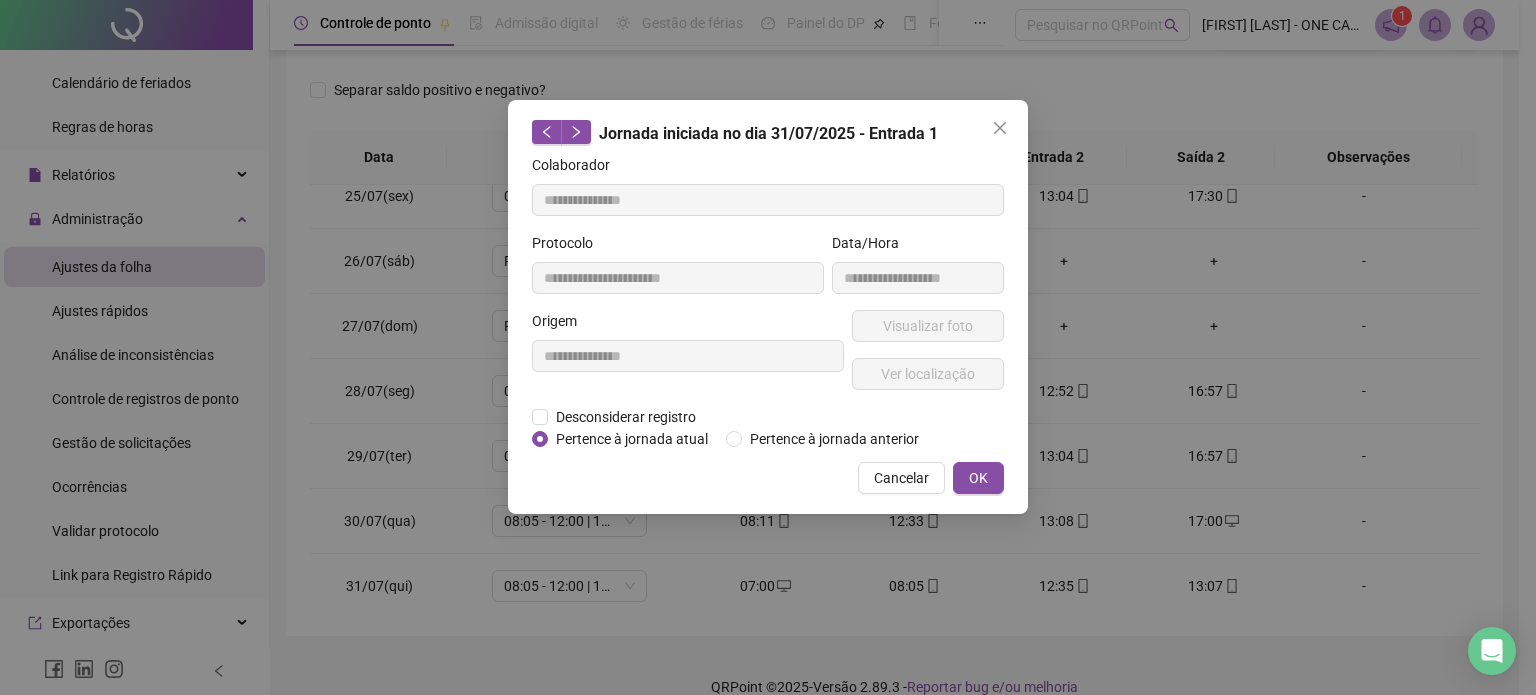 type on "**********" 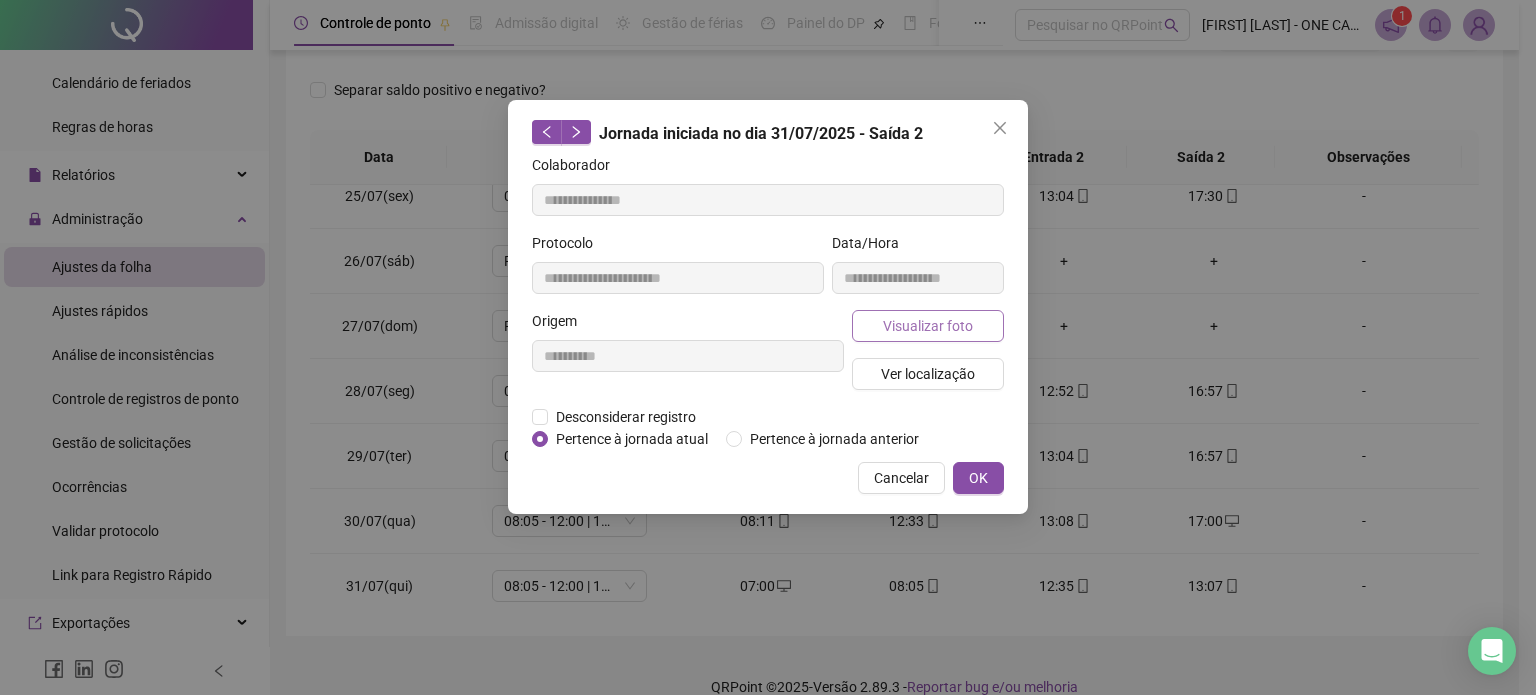 click on "Visualizar foto" at bounding box center (928, 326) 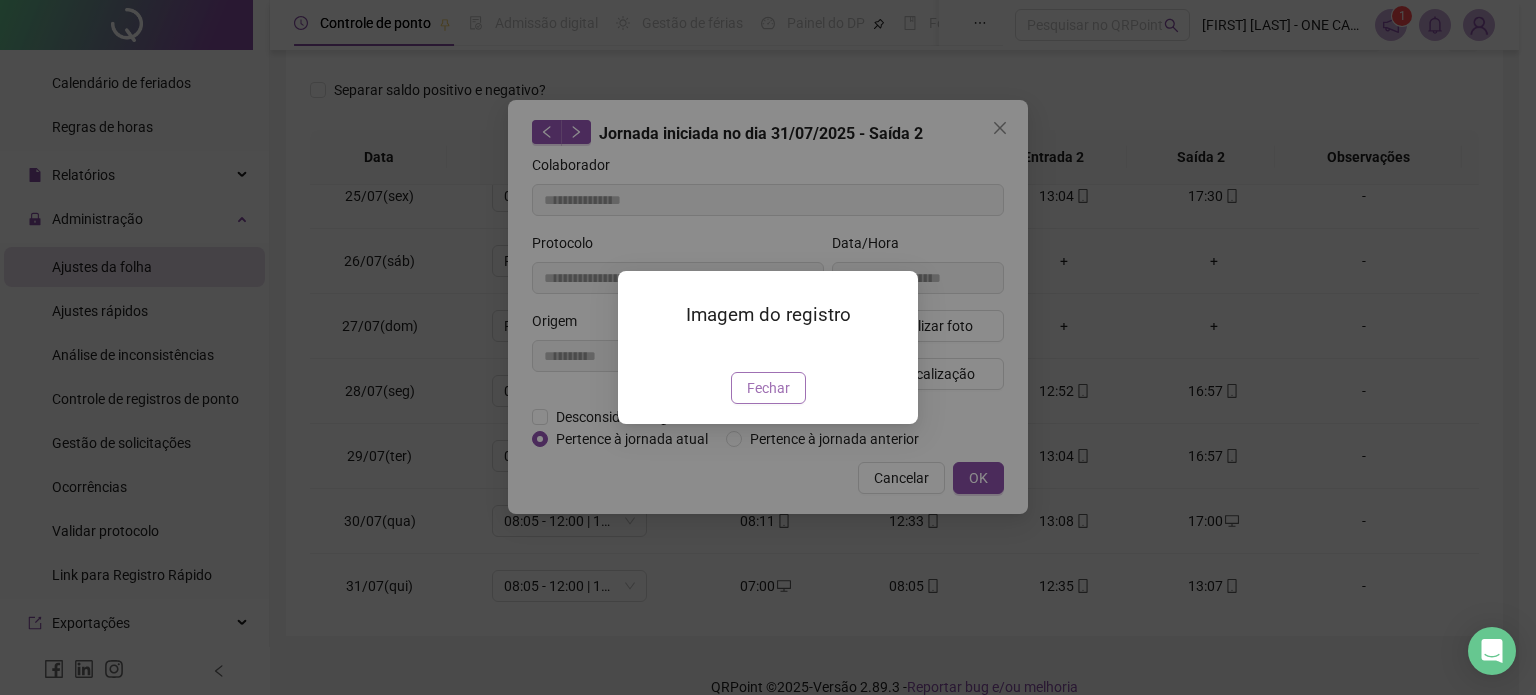 click on "Fechar" at bounding box center (768, 388) 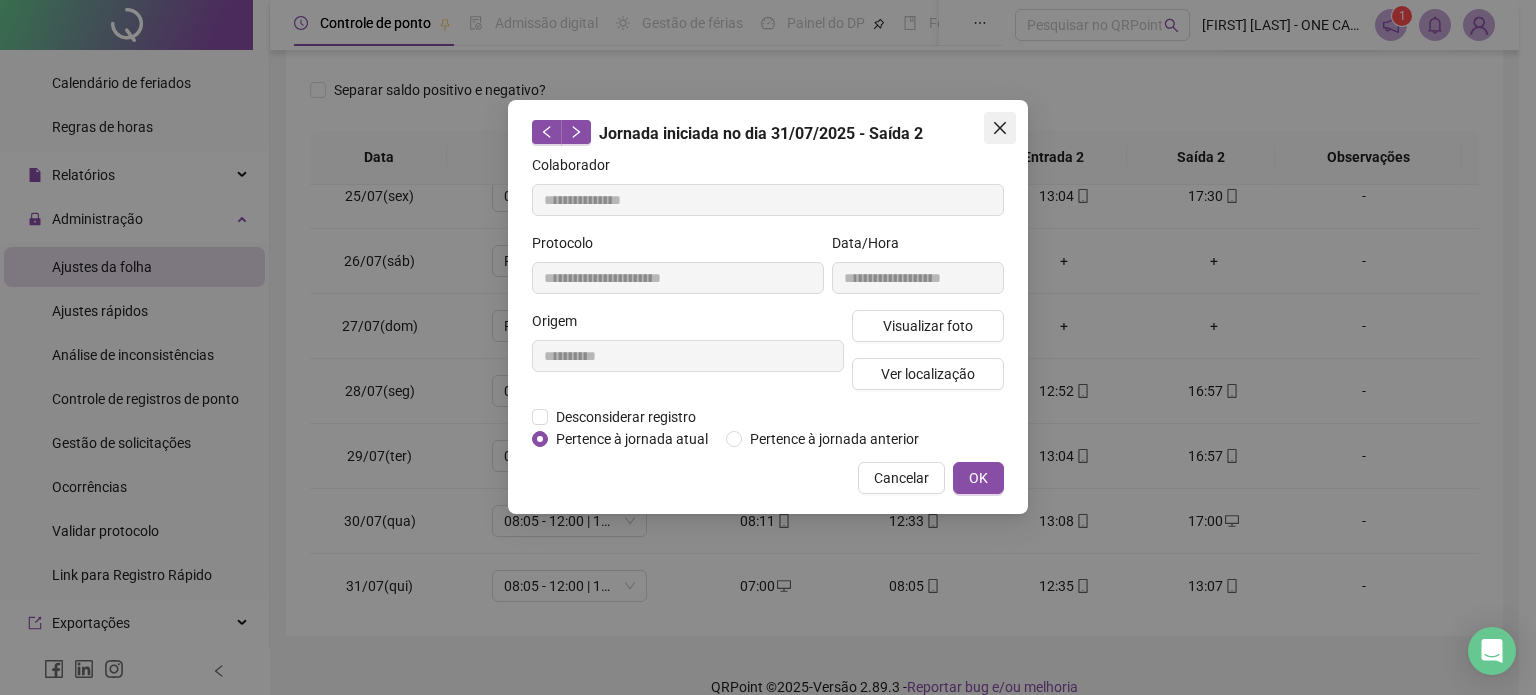 click 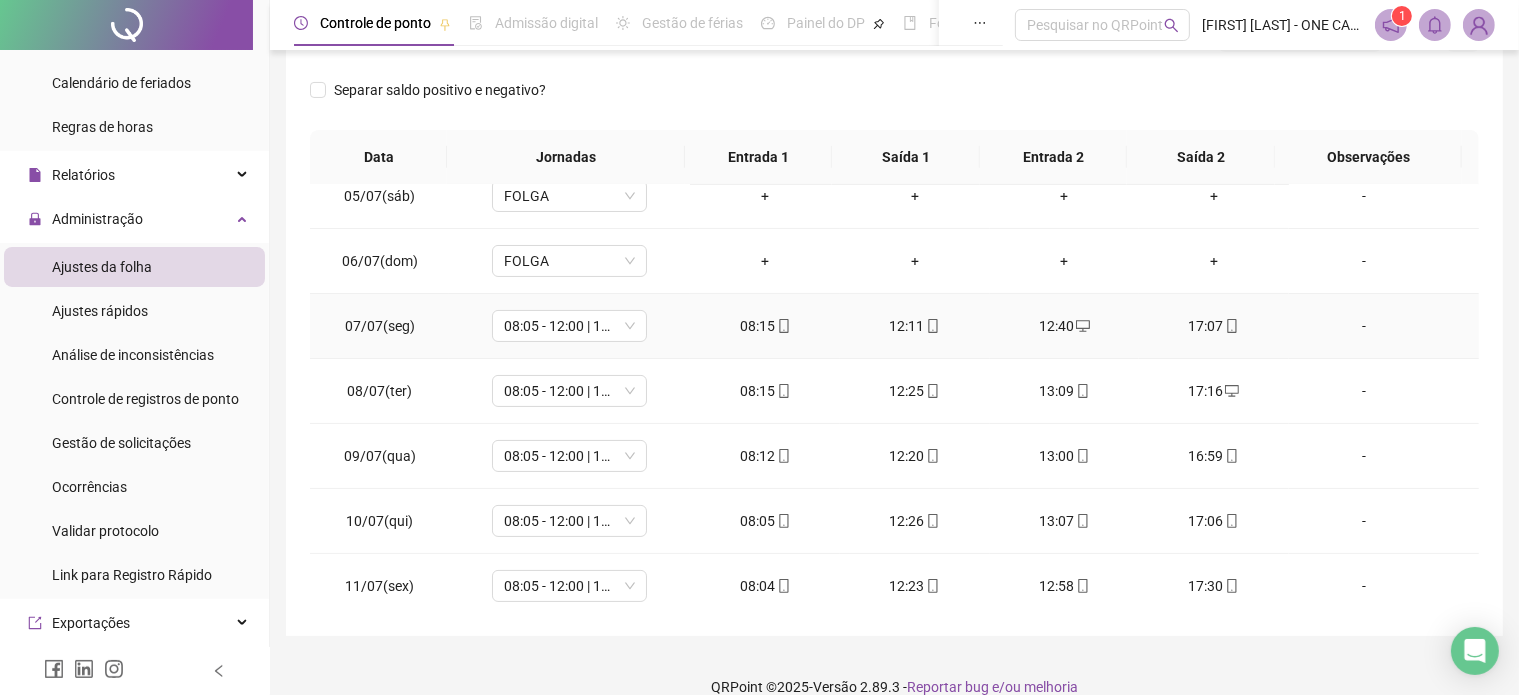 scroll, scrollTop: 0, scrollLeft: 0, axis: both 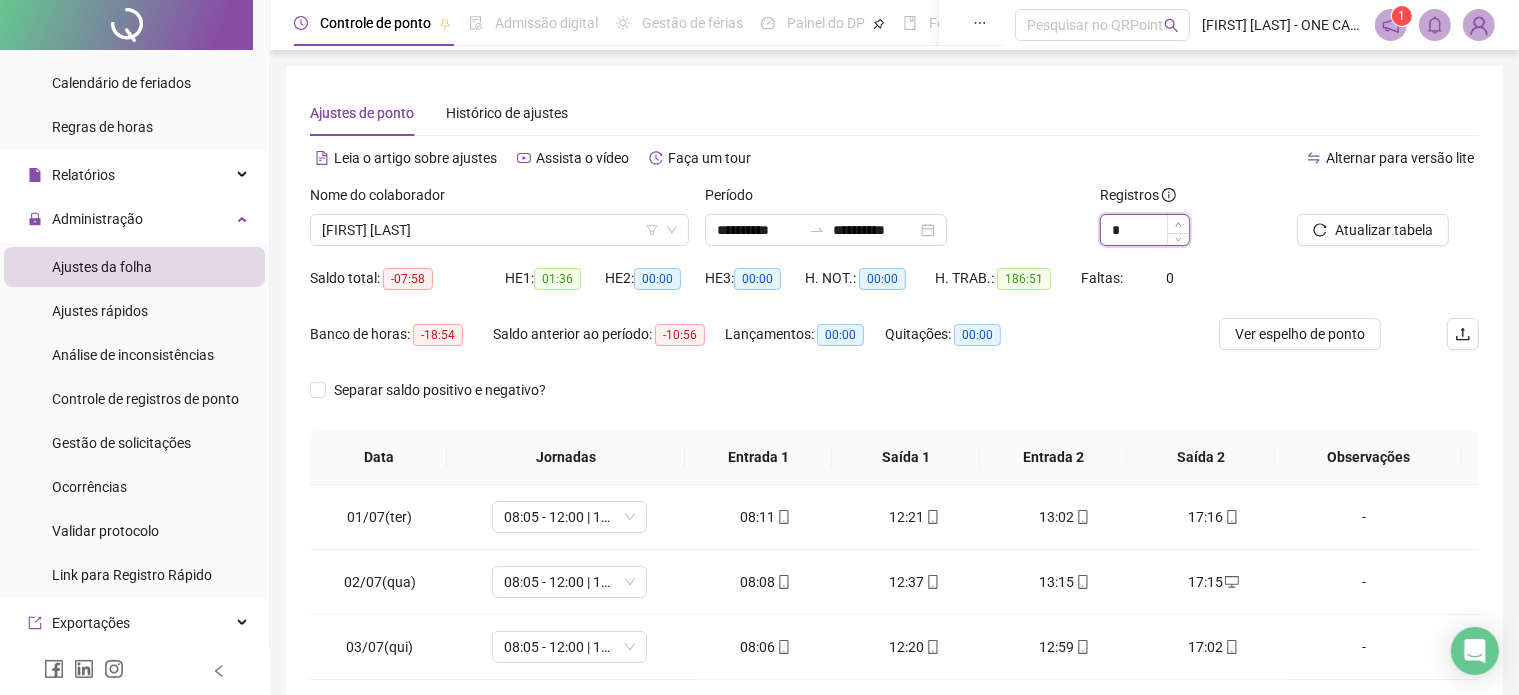 click 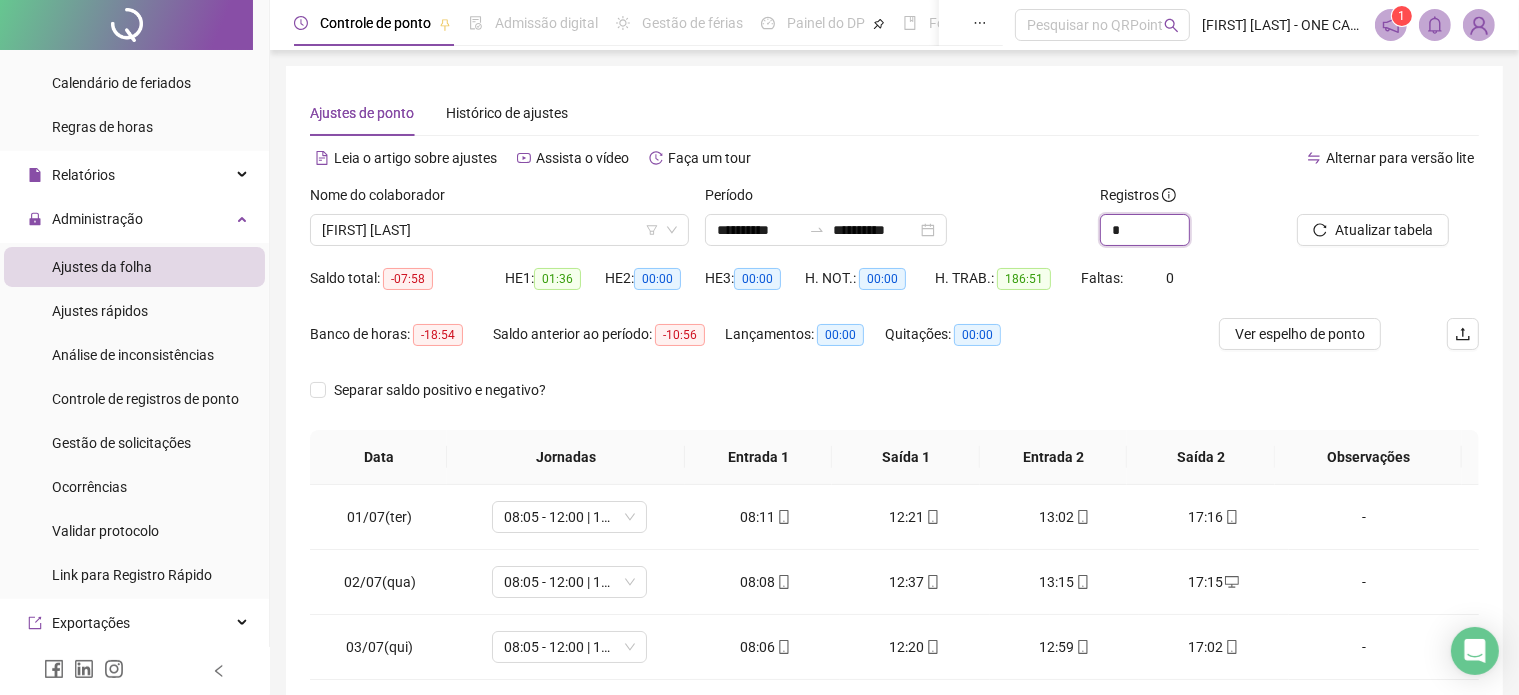 type on "*" 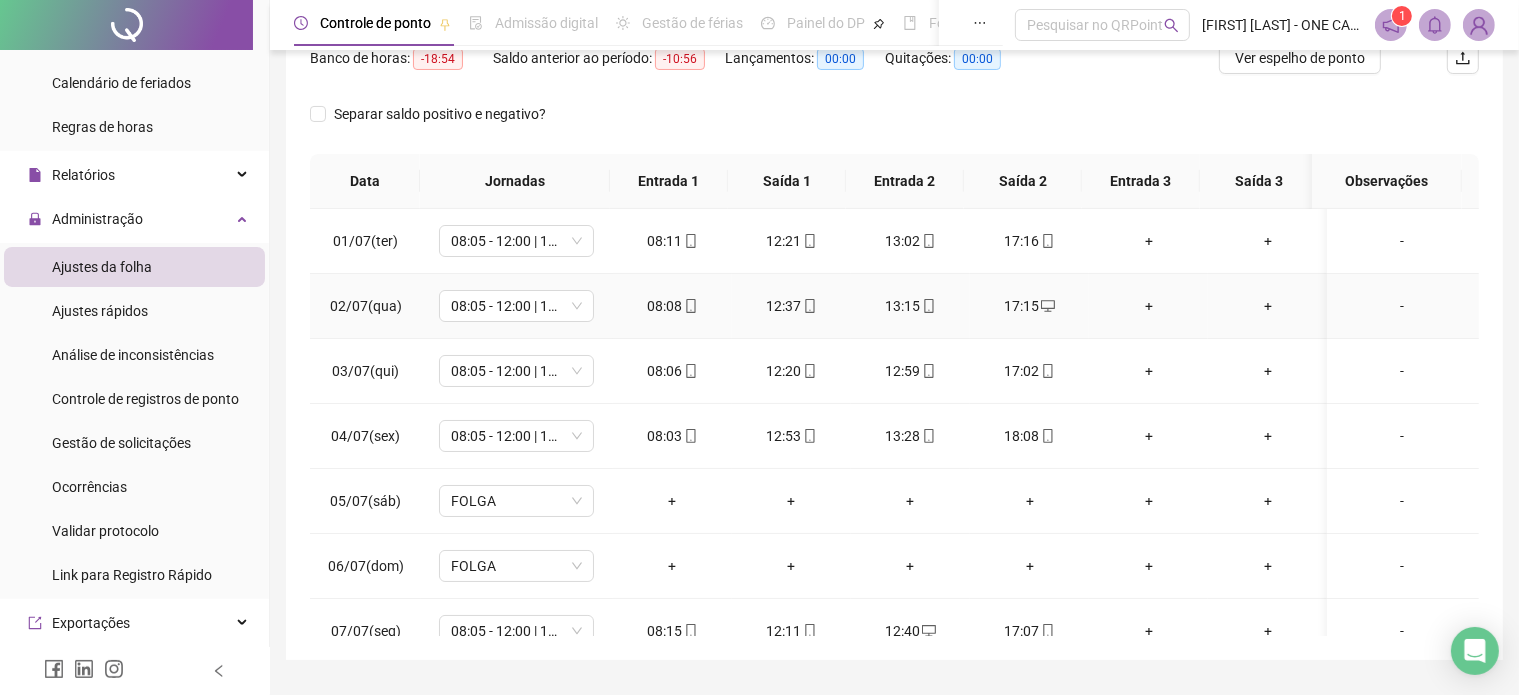 scroll, scrollTop: 326, scrollLeft: 0, axis: vertical 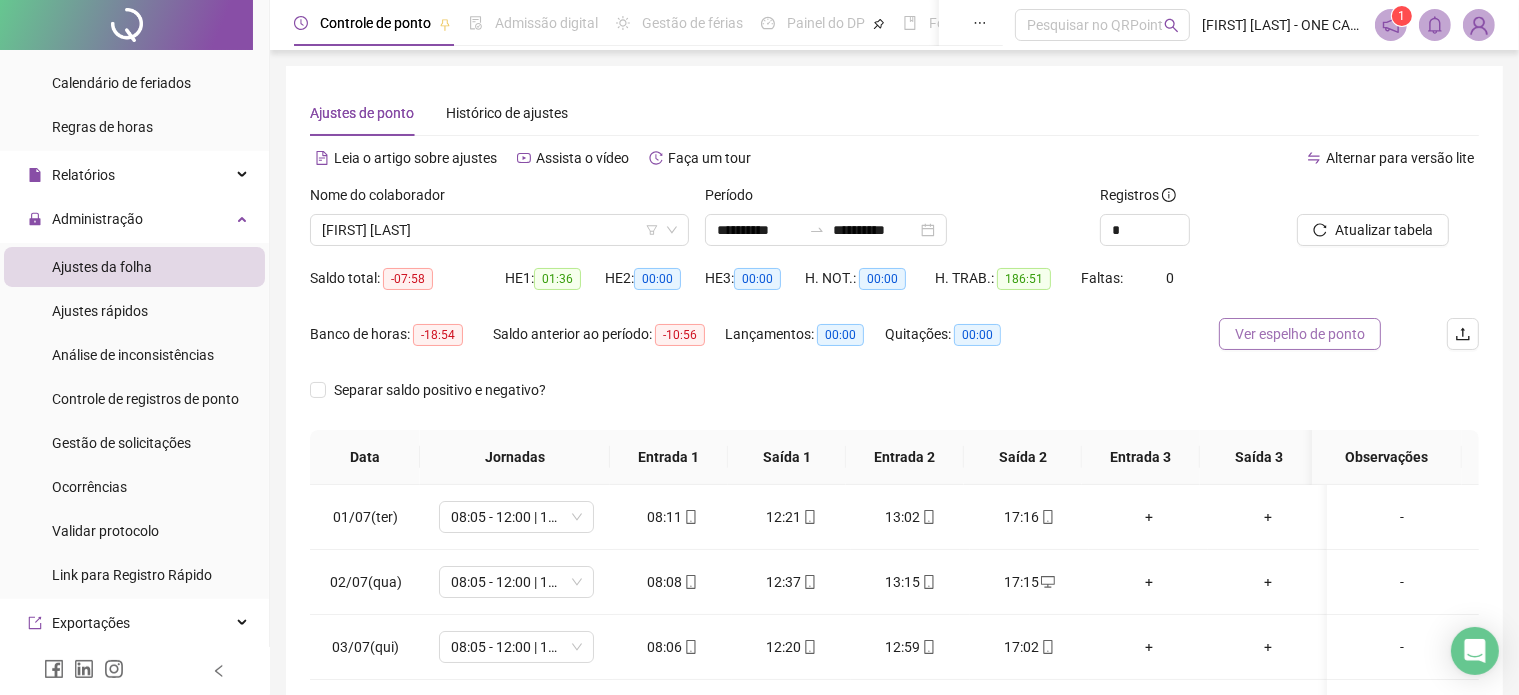 drag, startPoint x: 1320, startPoint y: 338, endPoint x: 1238, endPoint y: 329, distance: 82.492424 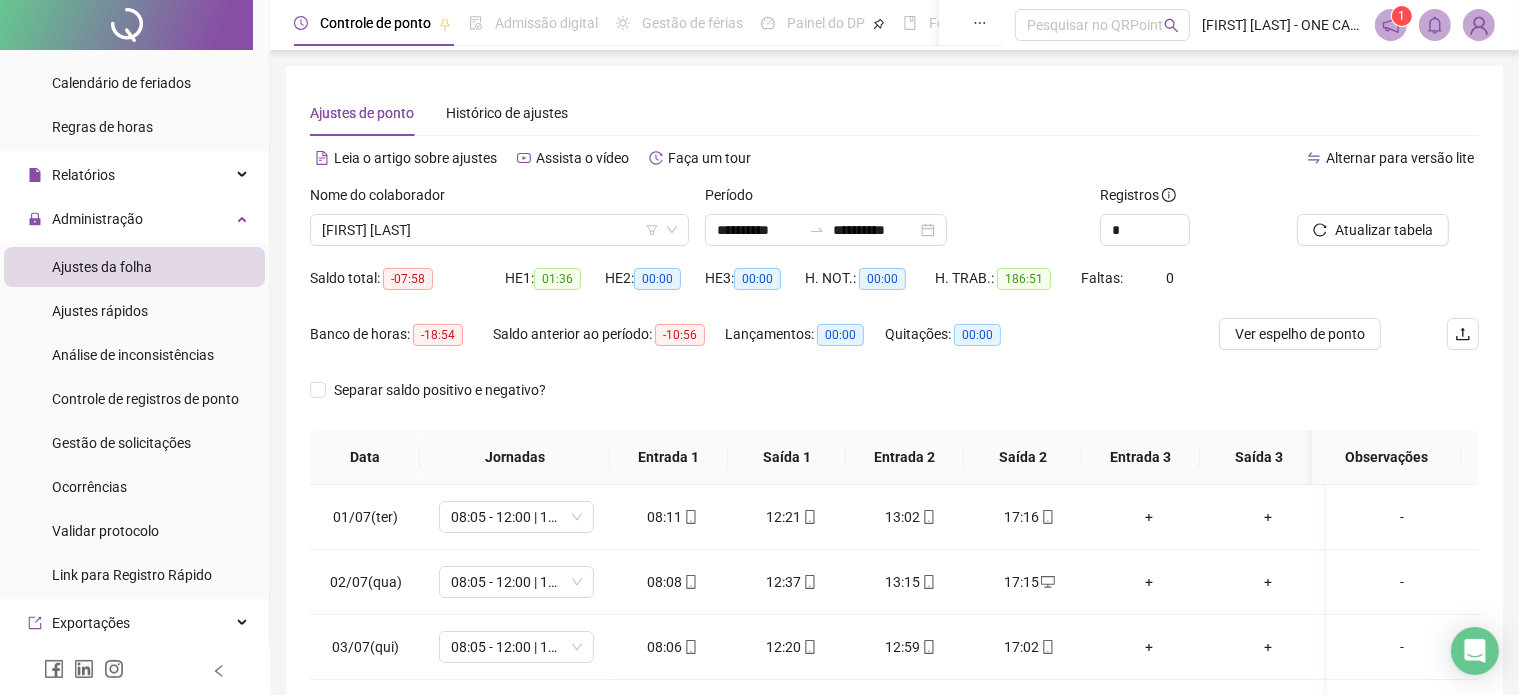 scroll, scrollTop: 326, scrollLeft: 0, axis: vertical 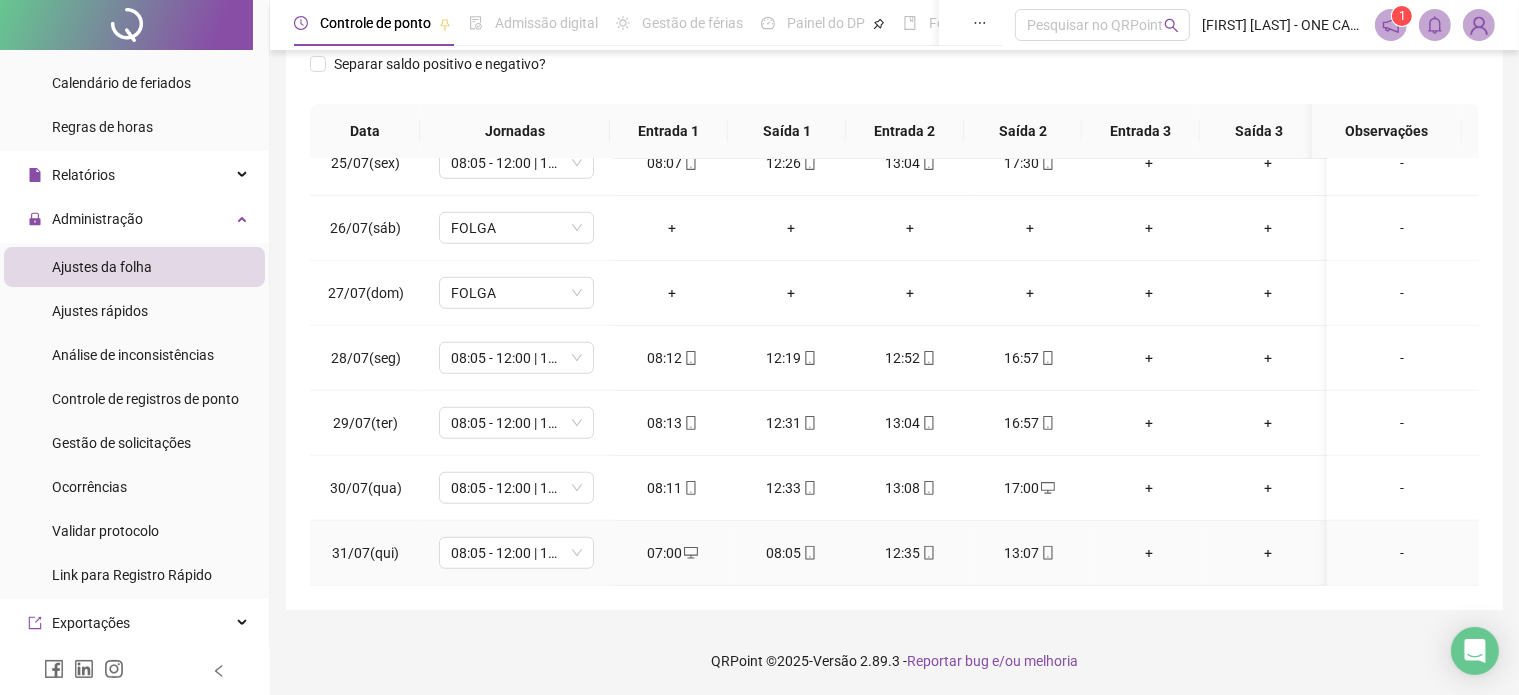 click on "07:00" at bounding box center [672, 553] 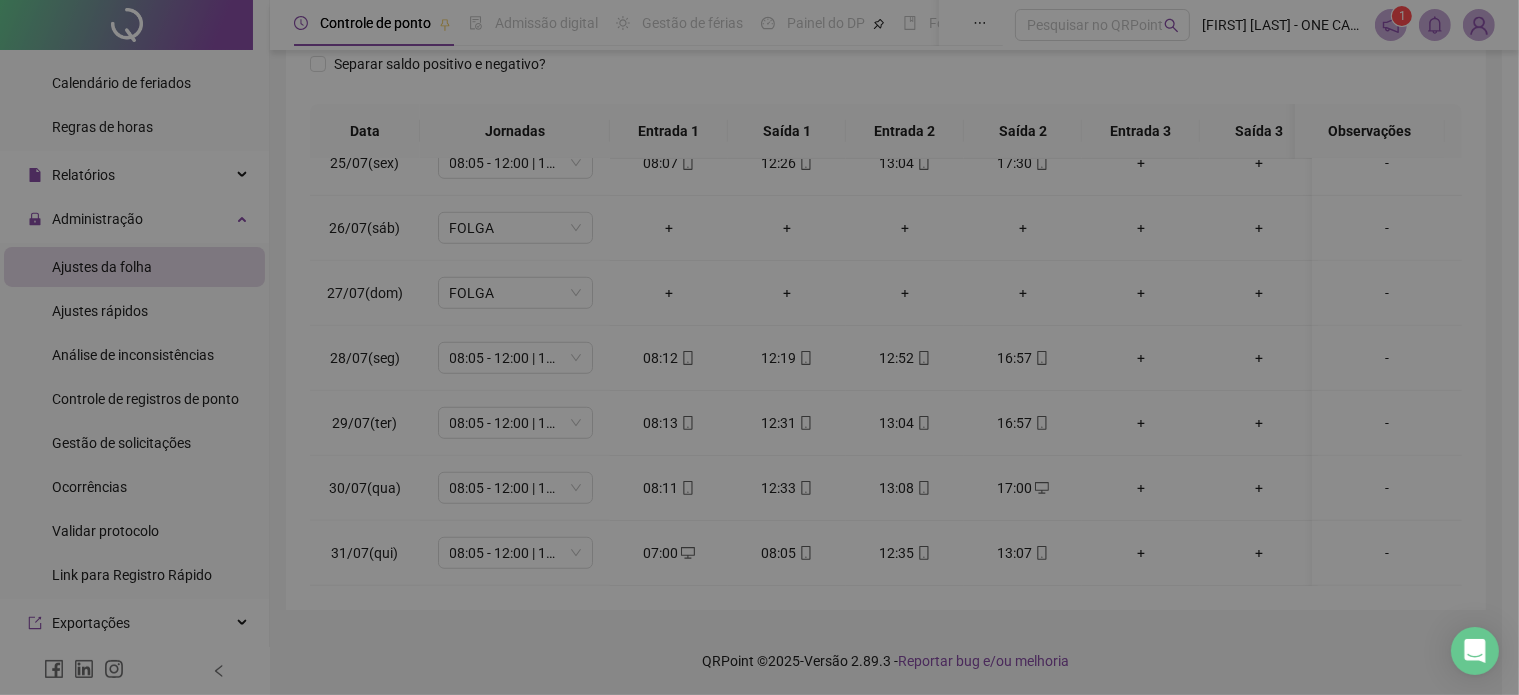 type on "**********" 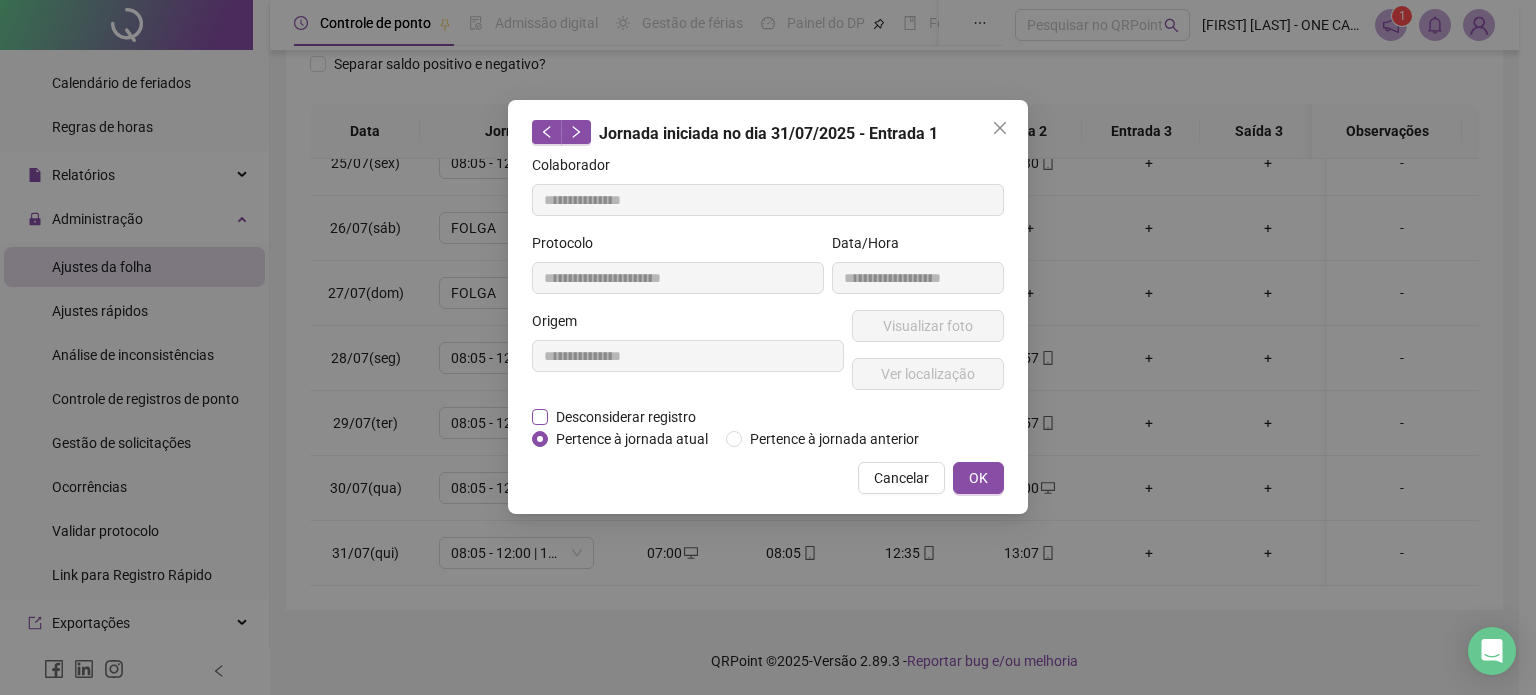click on "Desconsiderar registro" at bounding box center [626, 417] 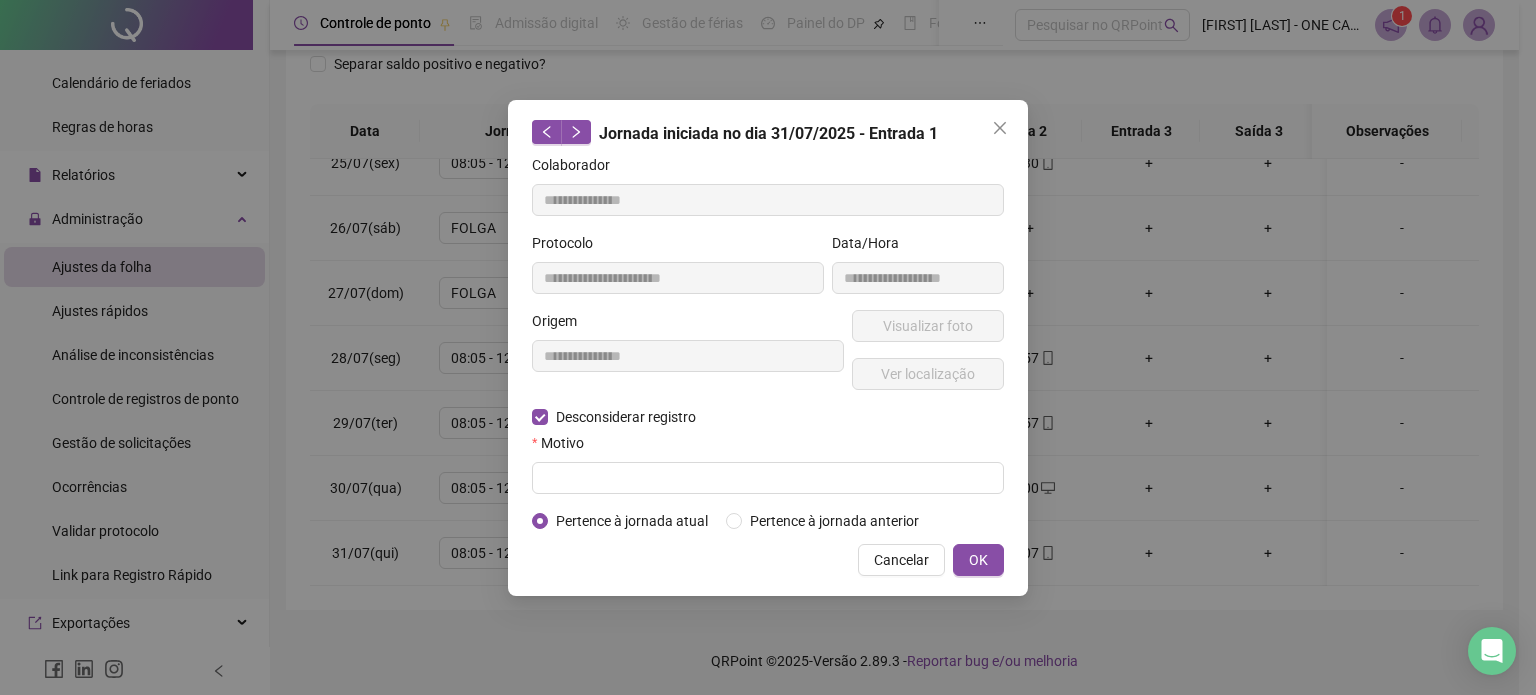 click on "**********" at bounding box center (768, 343) 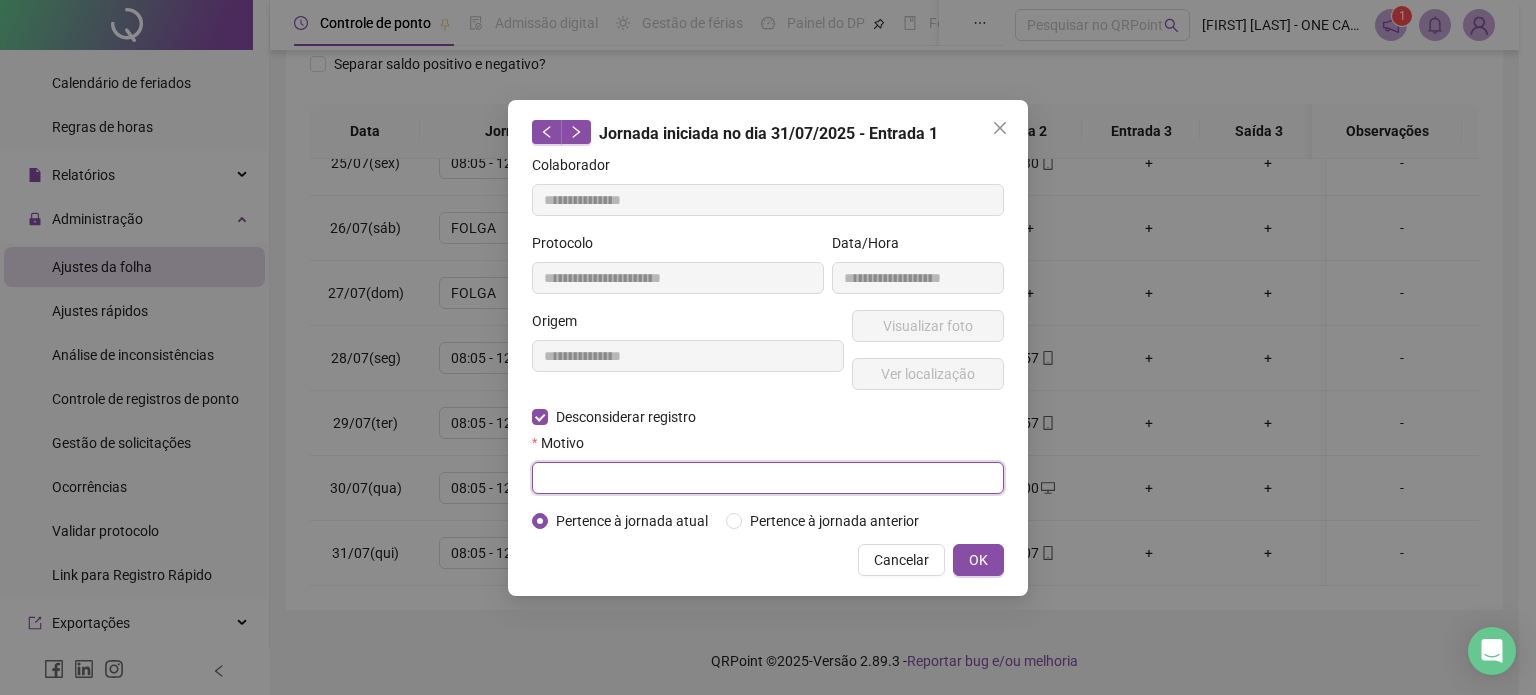 click at bounding box center (768, 478) 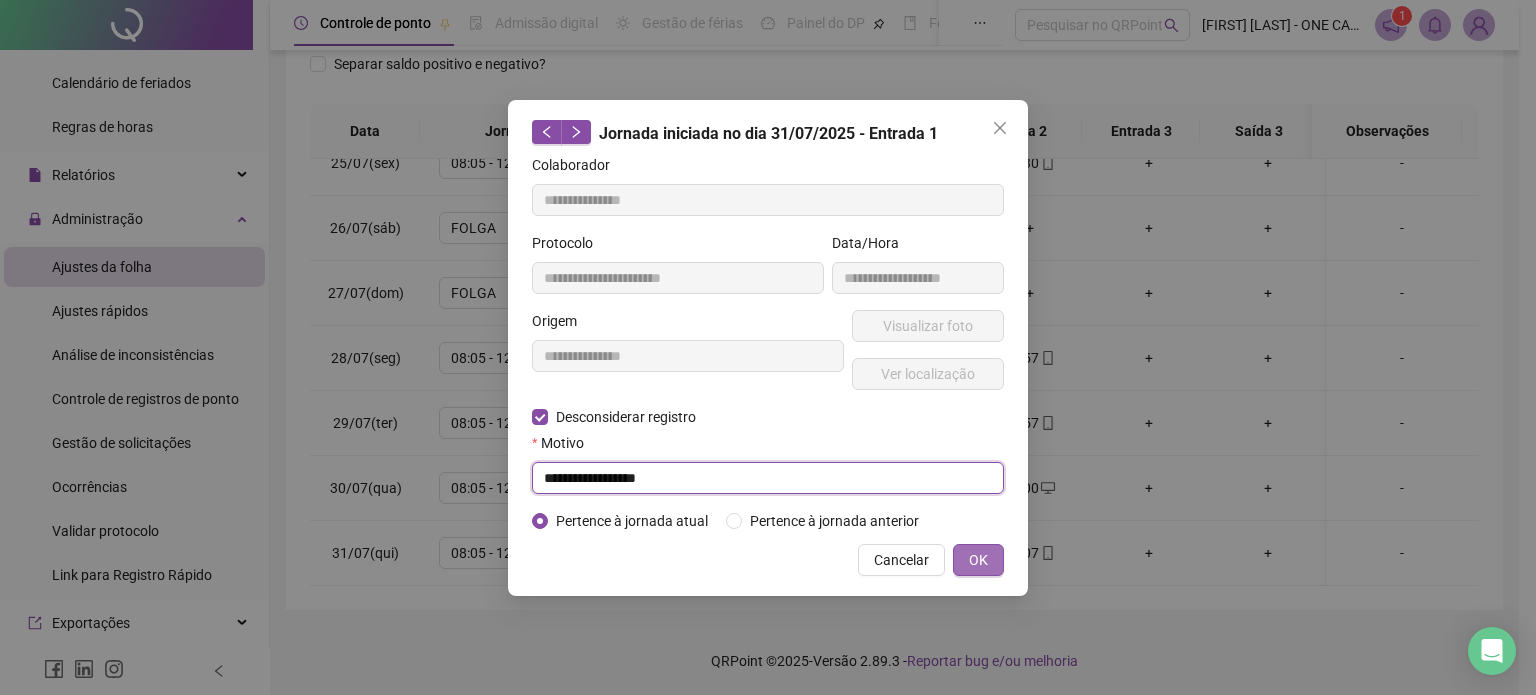 type on "**********" 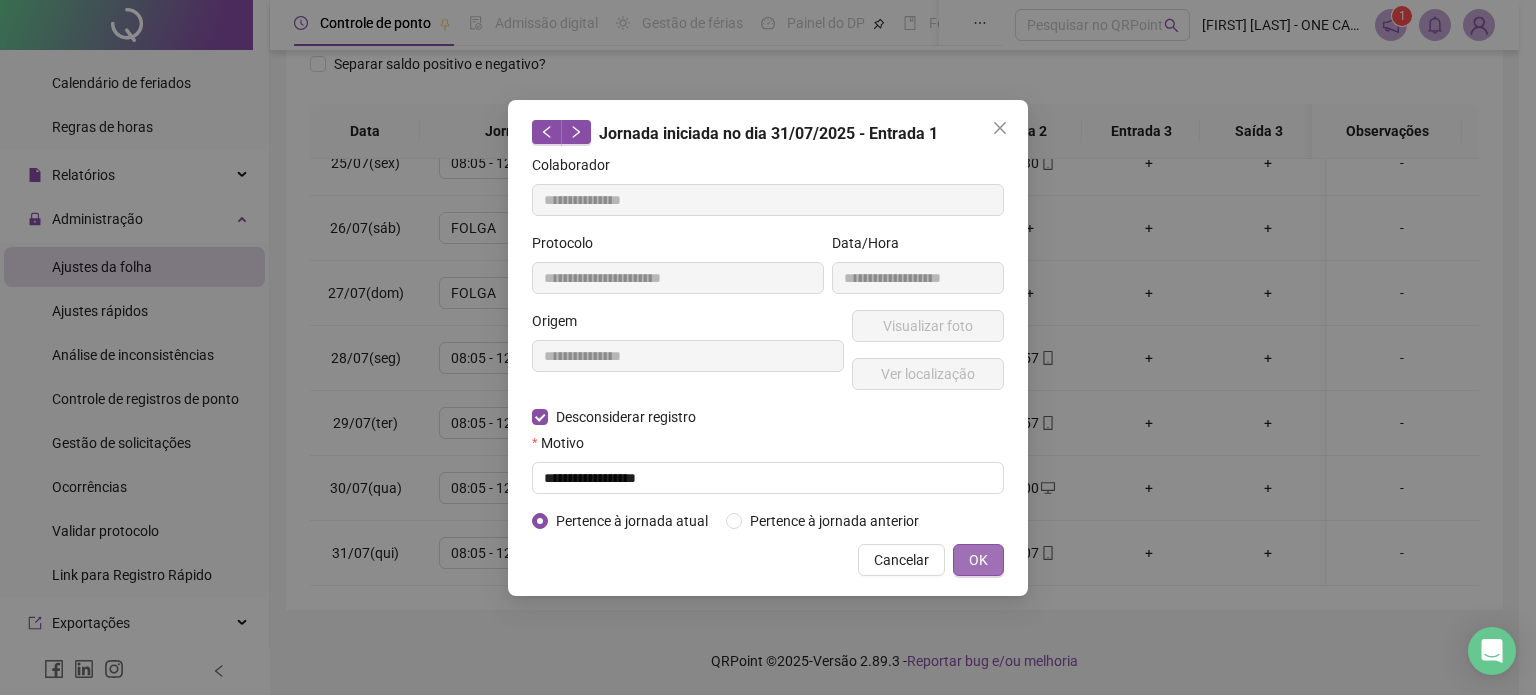 click on "OK" at bounding box center (978, 560) 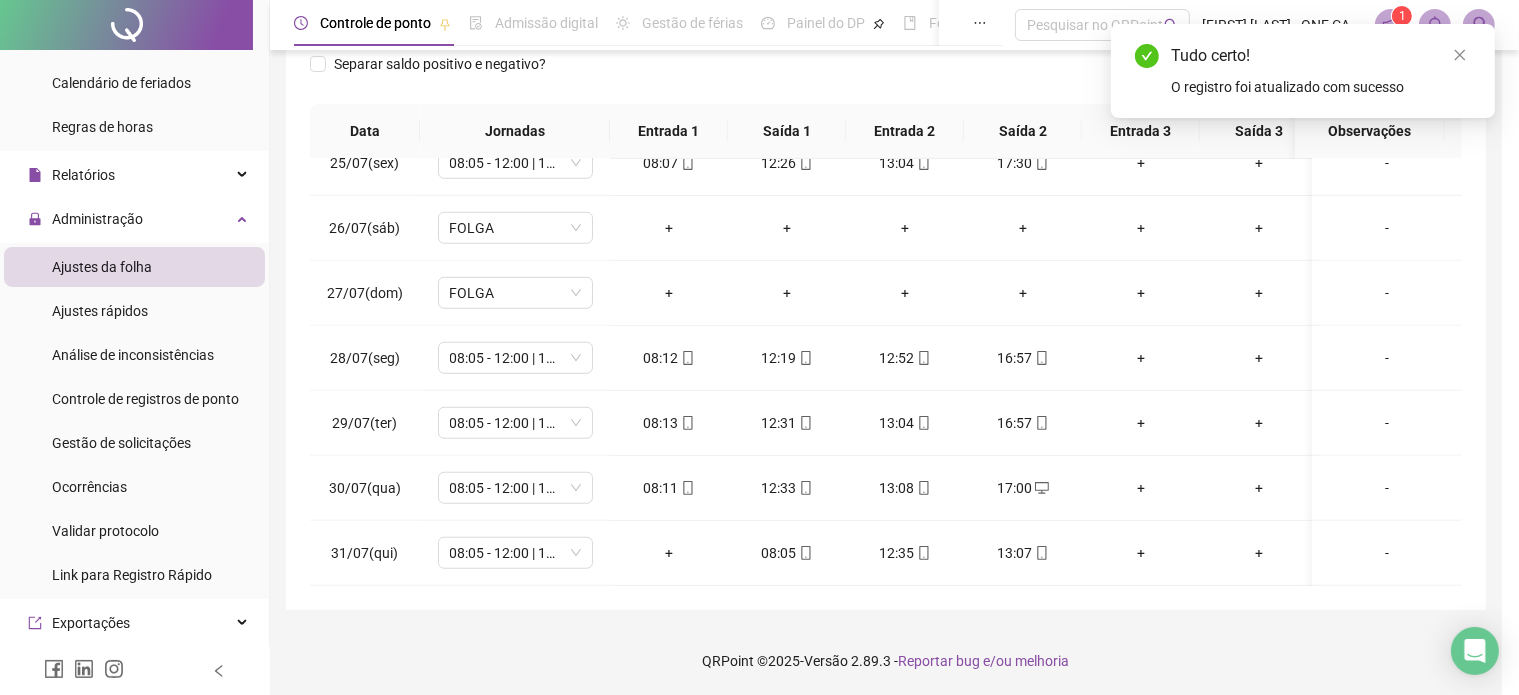 scroll, scrollTop: 1581, scrollLeft: 0, axis: vertical 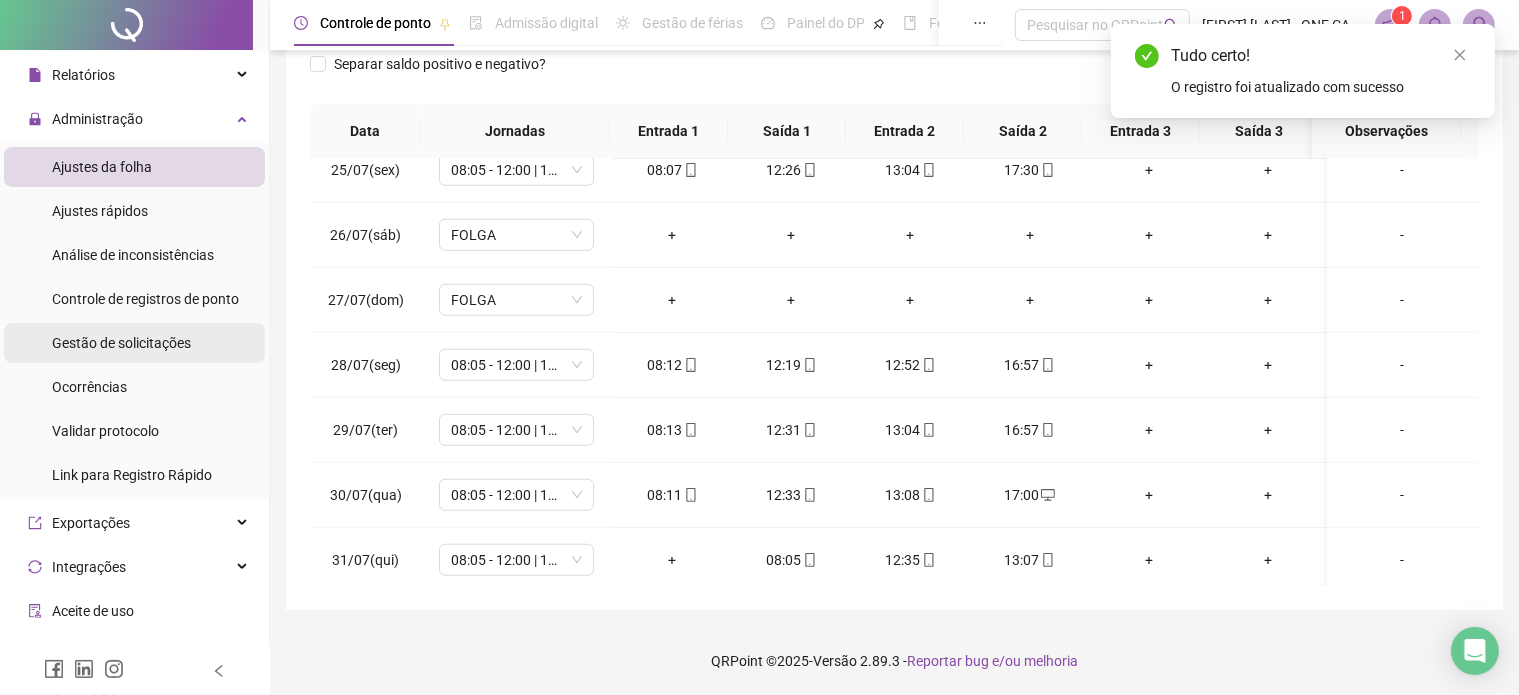 click on "Gestão de solicitações" at bounding box center [121, 343] 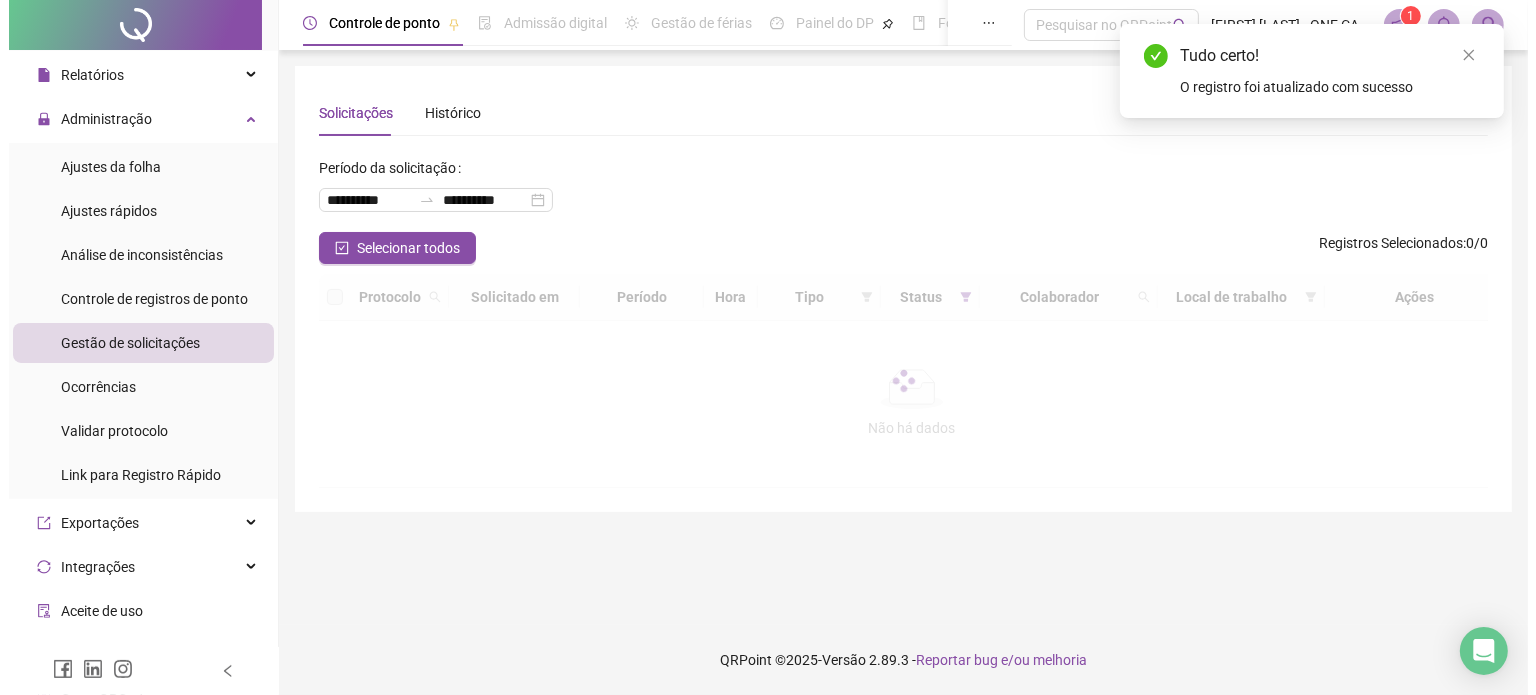scroll, scrollTop: 0, scrollLeft: 0, axis: both 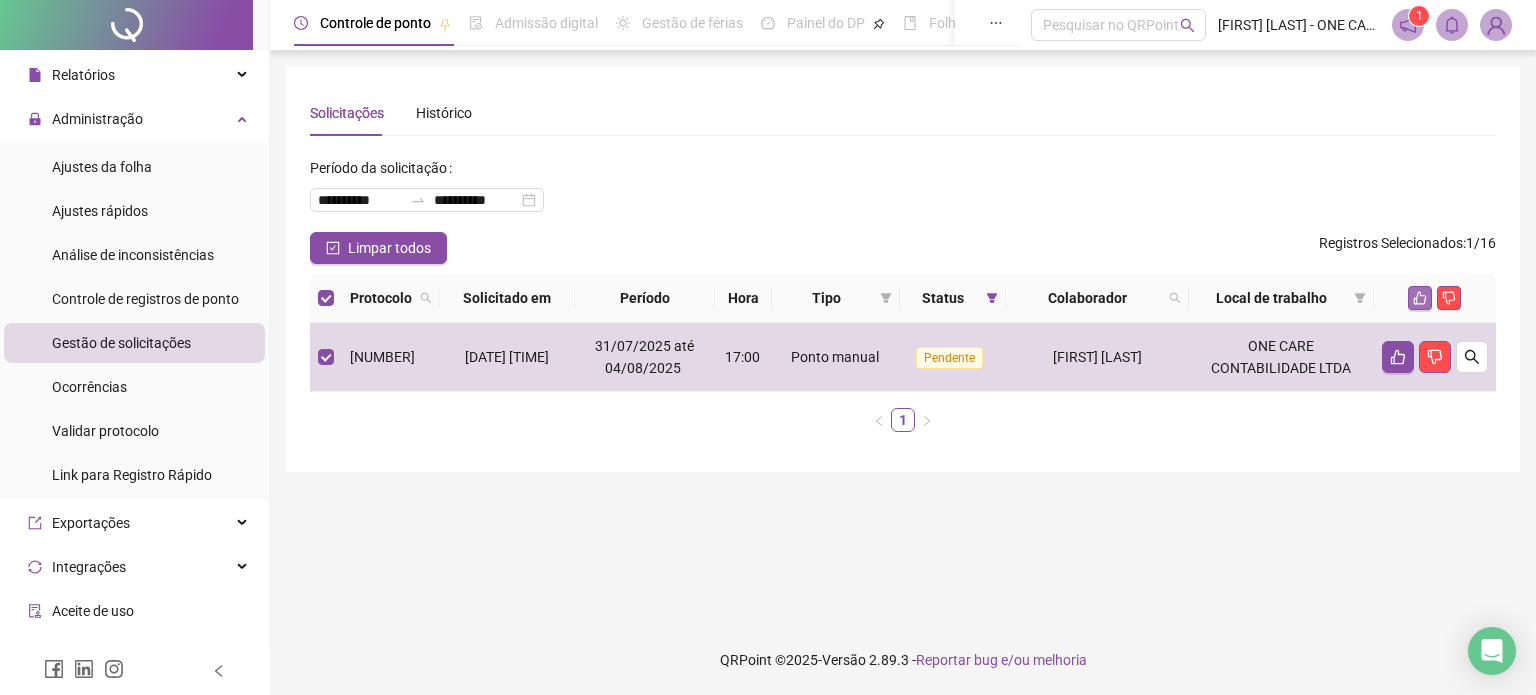 click 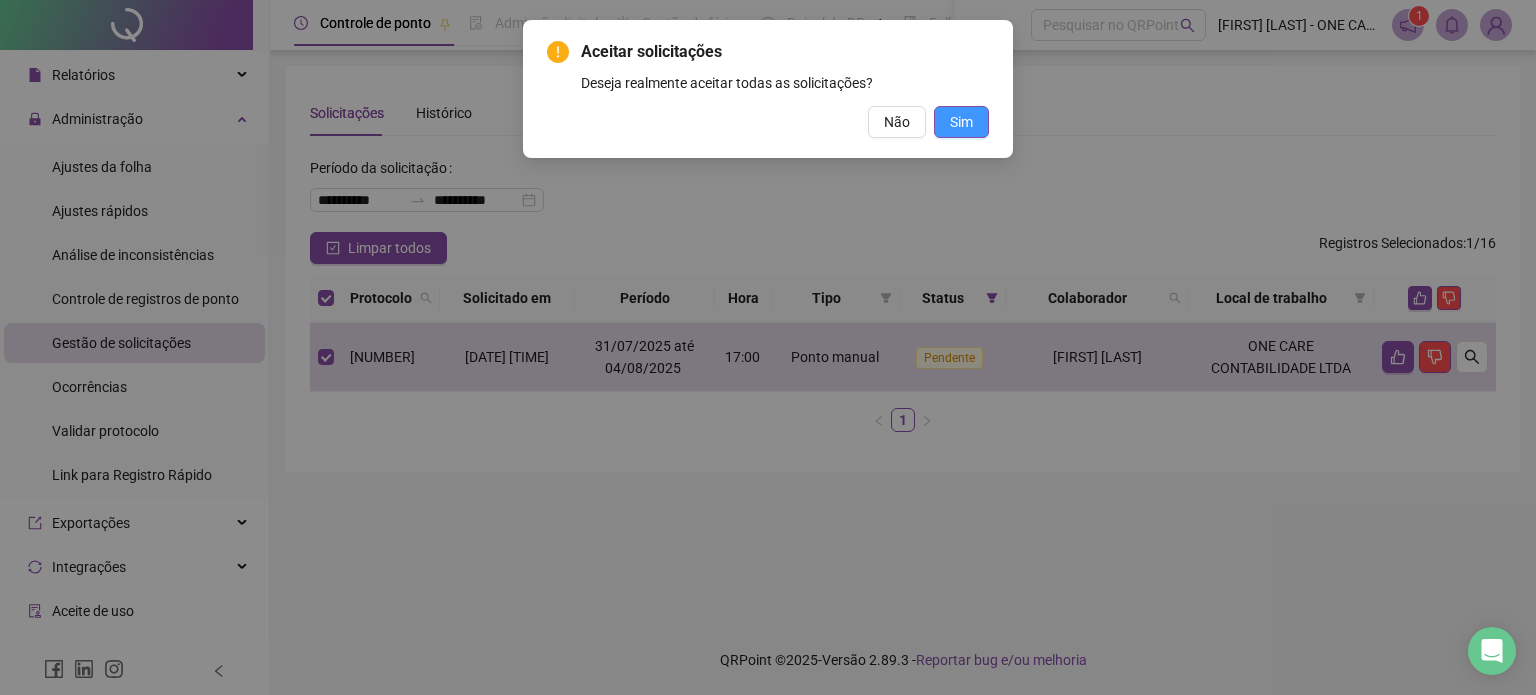 click on "Sim" at bounding box center (961, 122) 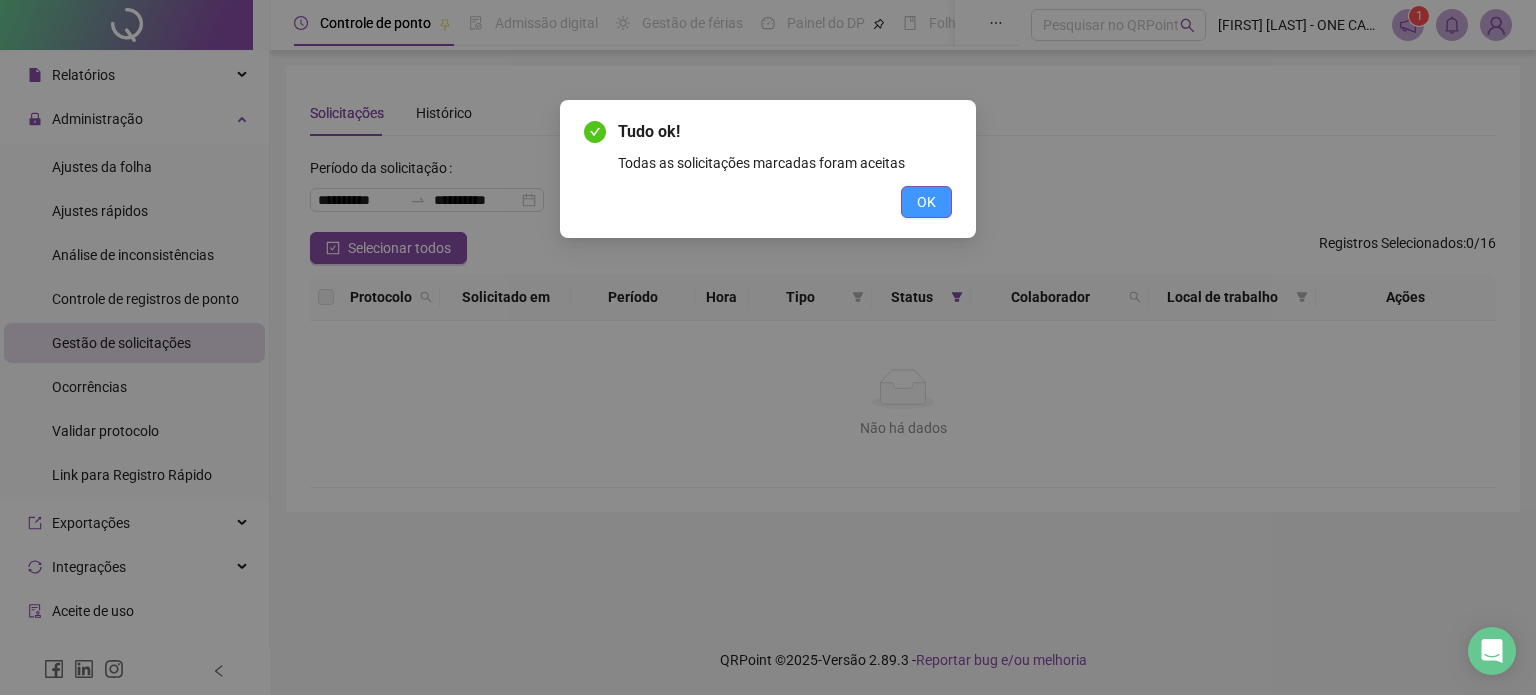 drag, startPoint x: 942, startPoint y: 195, endPoint x: 303, endPoint y: 172, distance: 639.4138 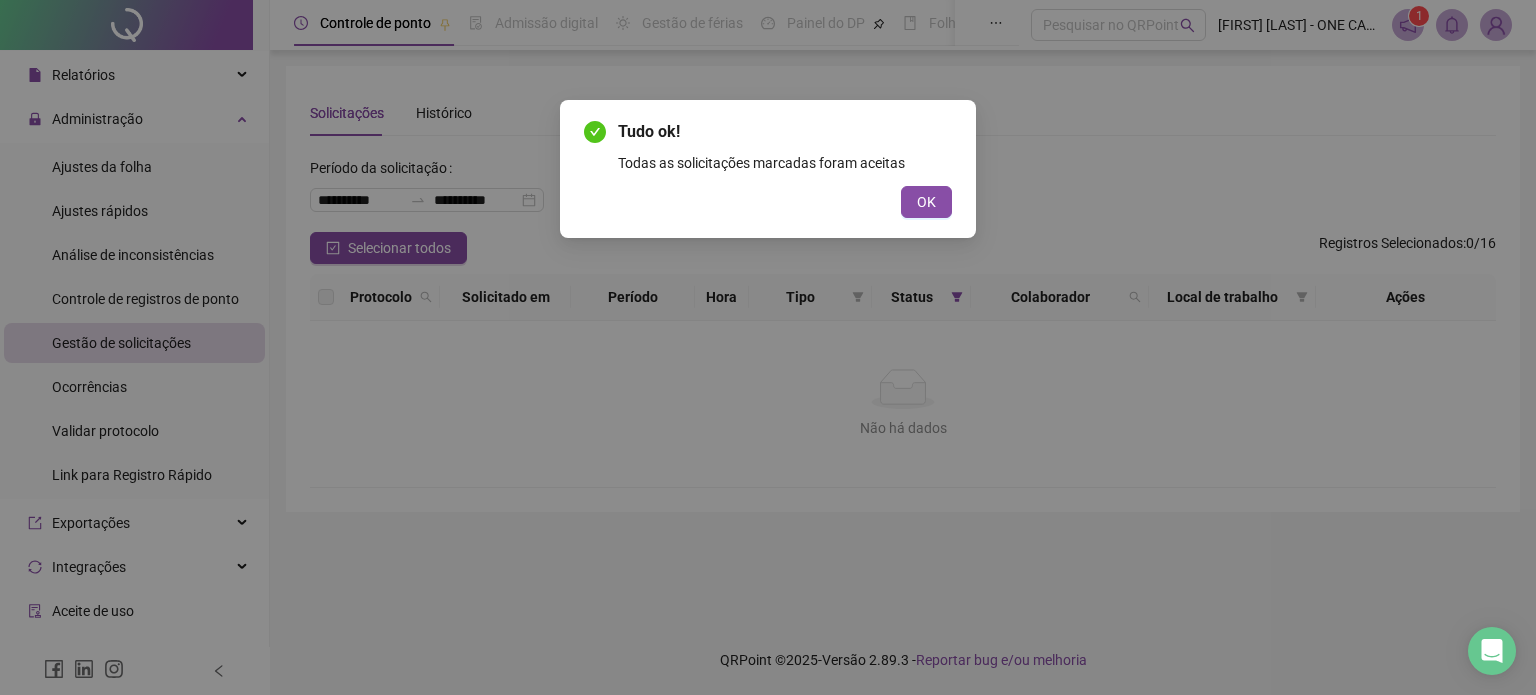 click on "OK" at bounding box center (926, 202) 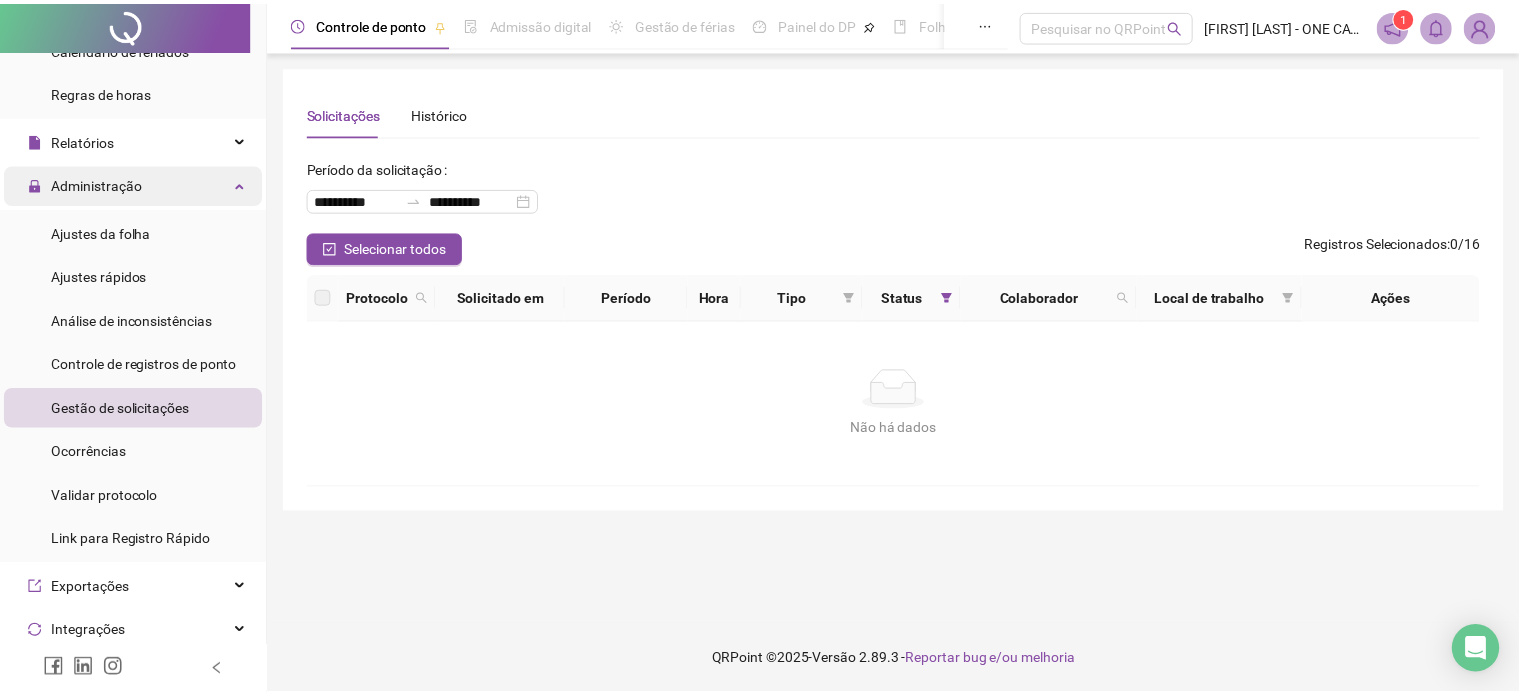 scroll, scrollTop: 303, scrollLeft: 0, axis: vertical 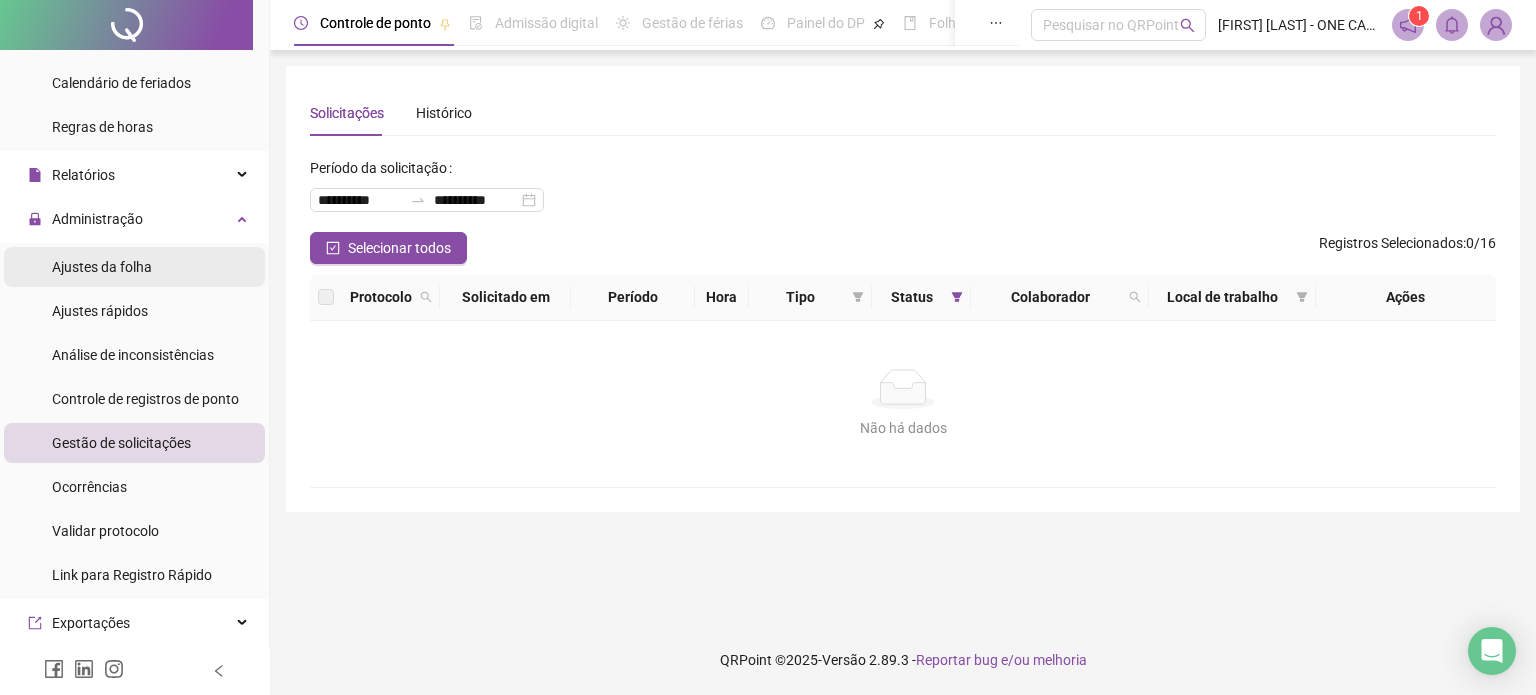 click on "Ajustes da folha" at bounding box center [102, 267] 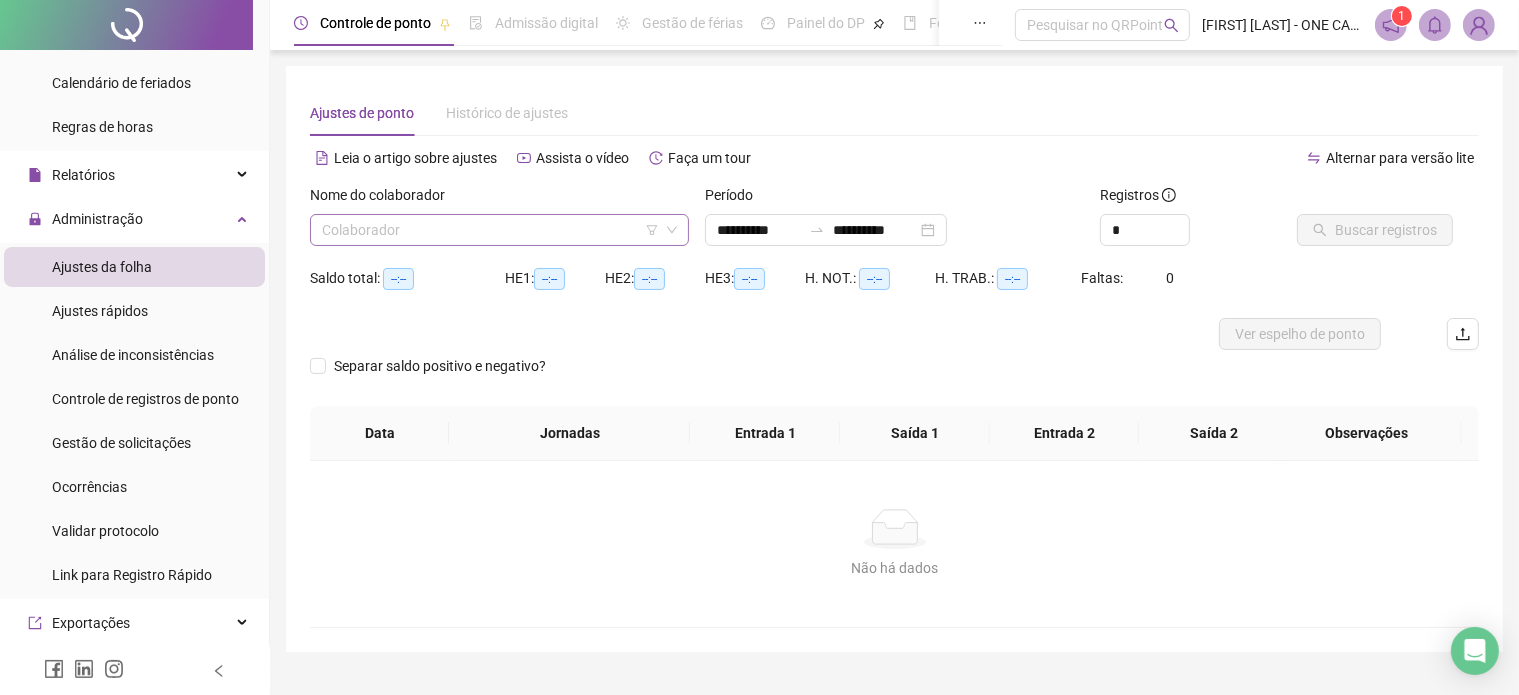 click at bounding box center [490, 230] 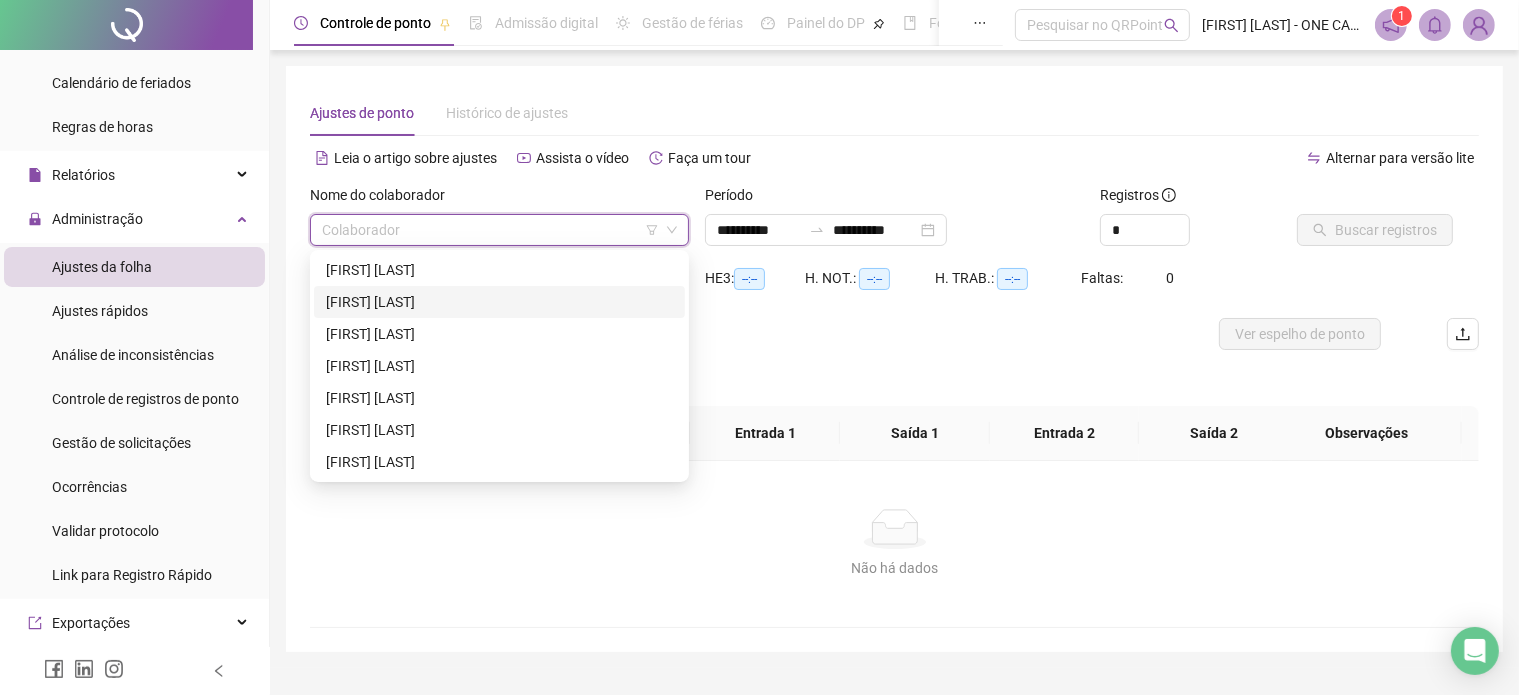 drag, startPoint x: 401, startPoint y: 304, endPoint x: 805, endPoint y: 310, distance: 404.04456 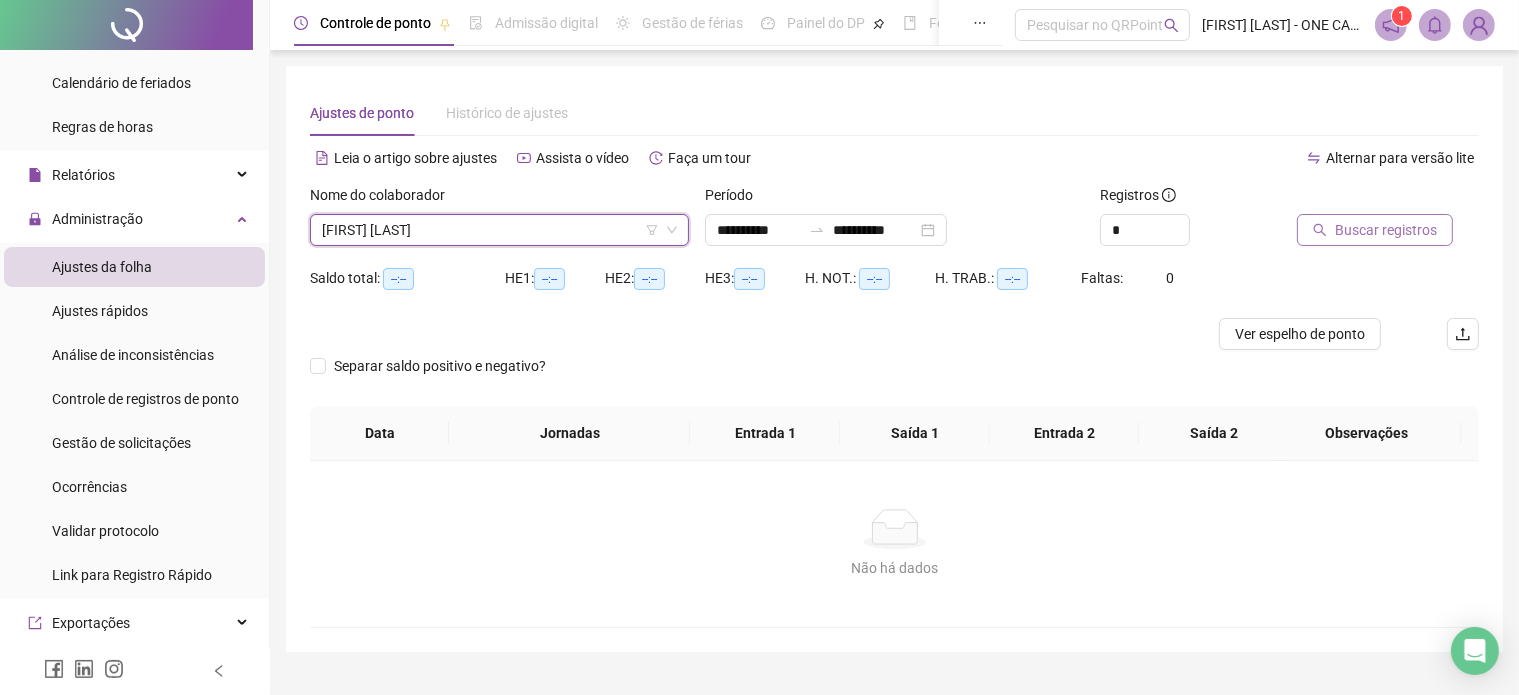 click on "Buscar registros" at bounding box center (1386, 230) 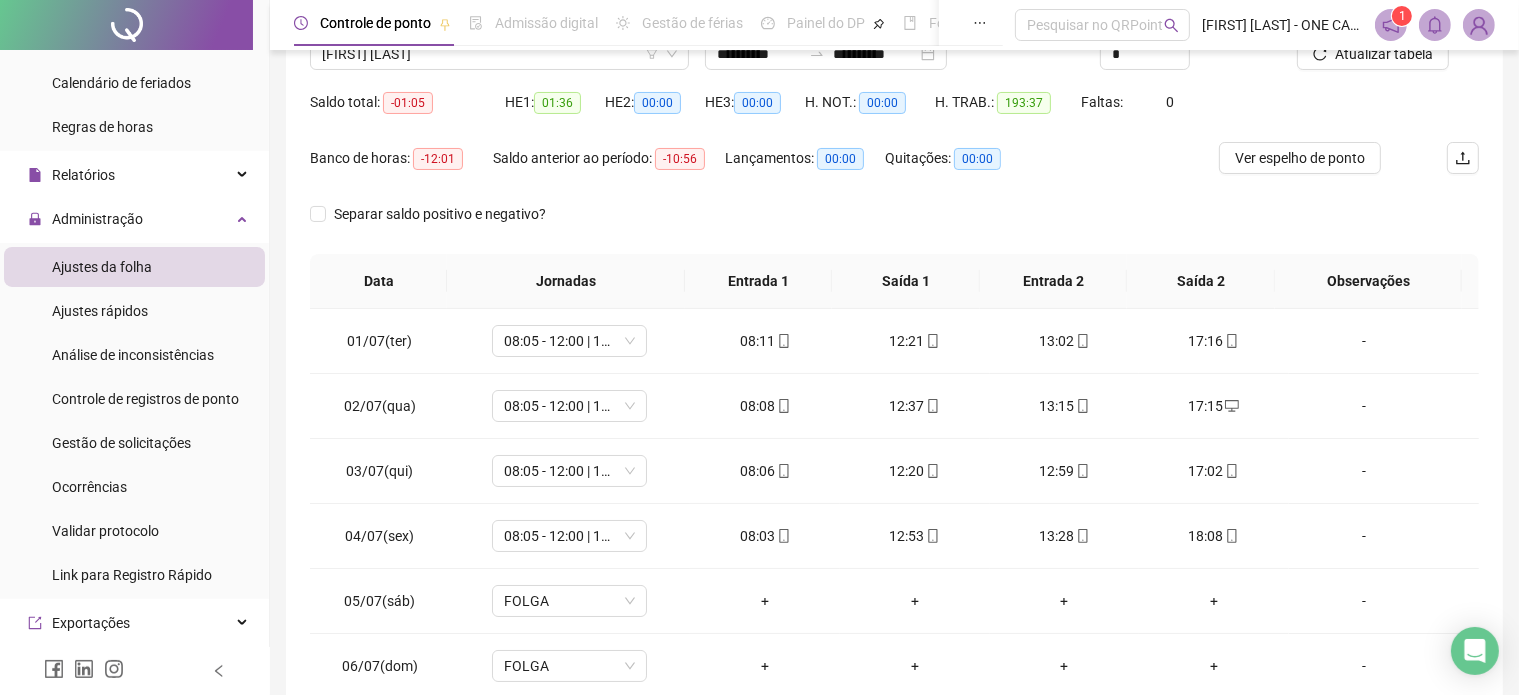 scroll, scrollTop: 300, scrollLeft: 0, axis: vertical 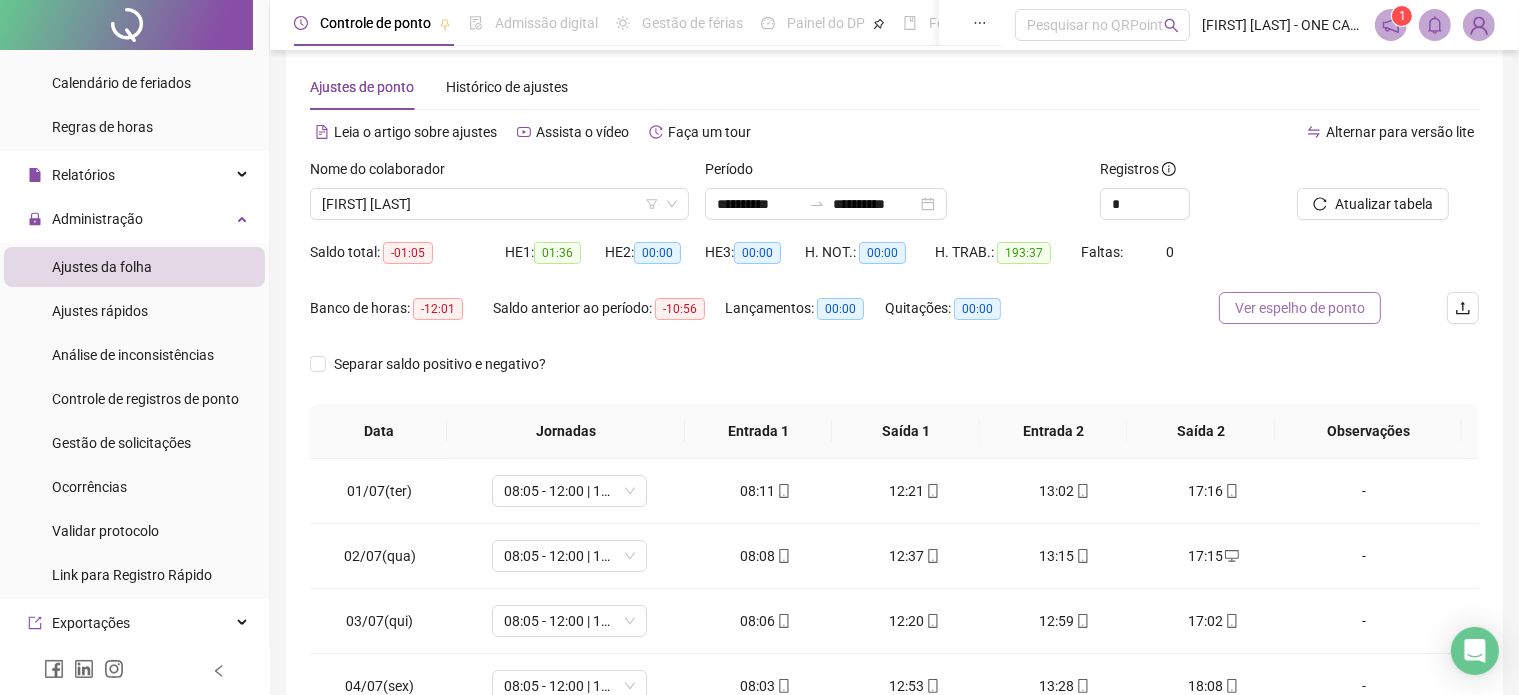 click on "Ver espelho de ponto" at bounding box center (1300, 308) 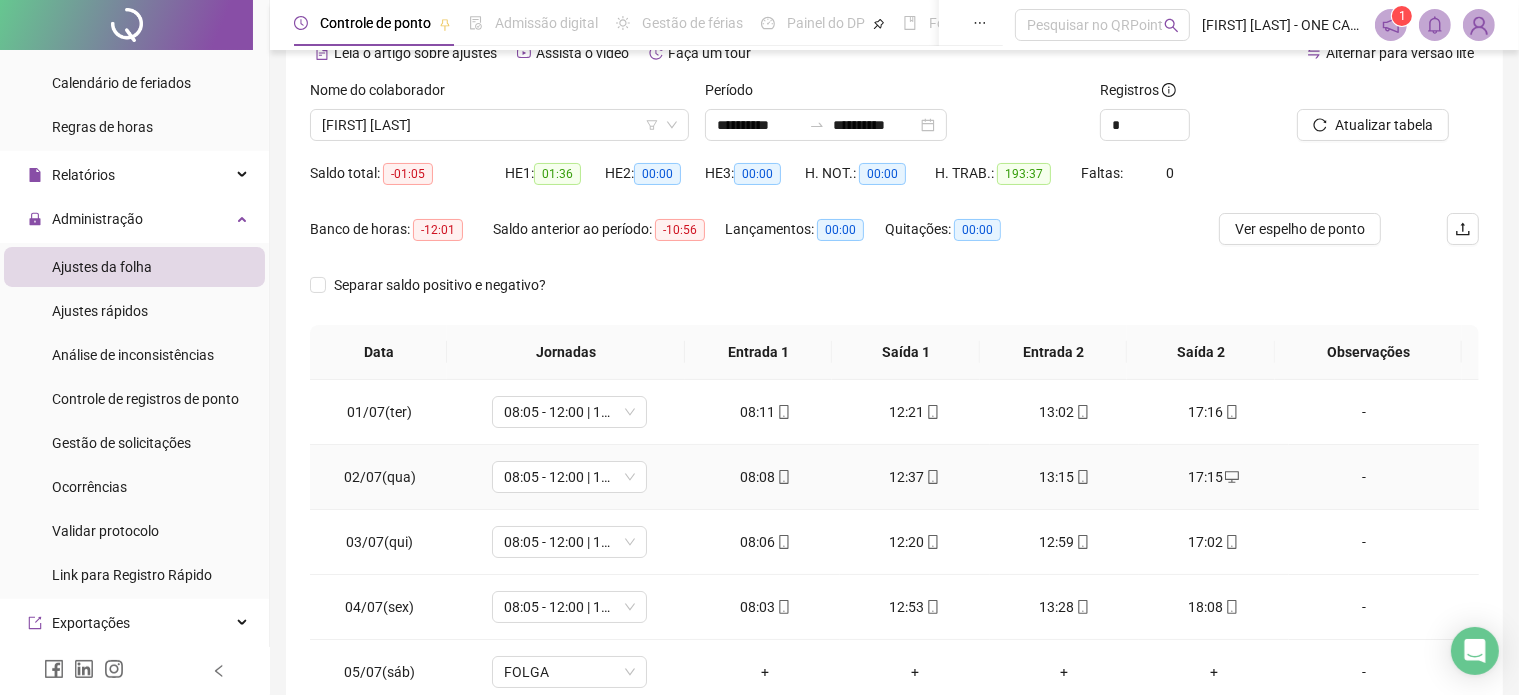 scroll, scrollTop: 0, scrollLeft: 0, axis: both 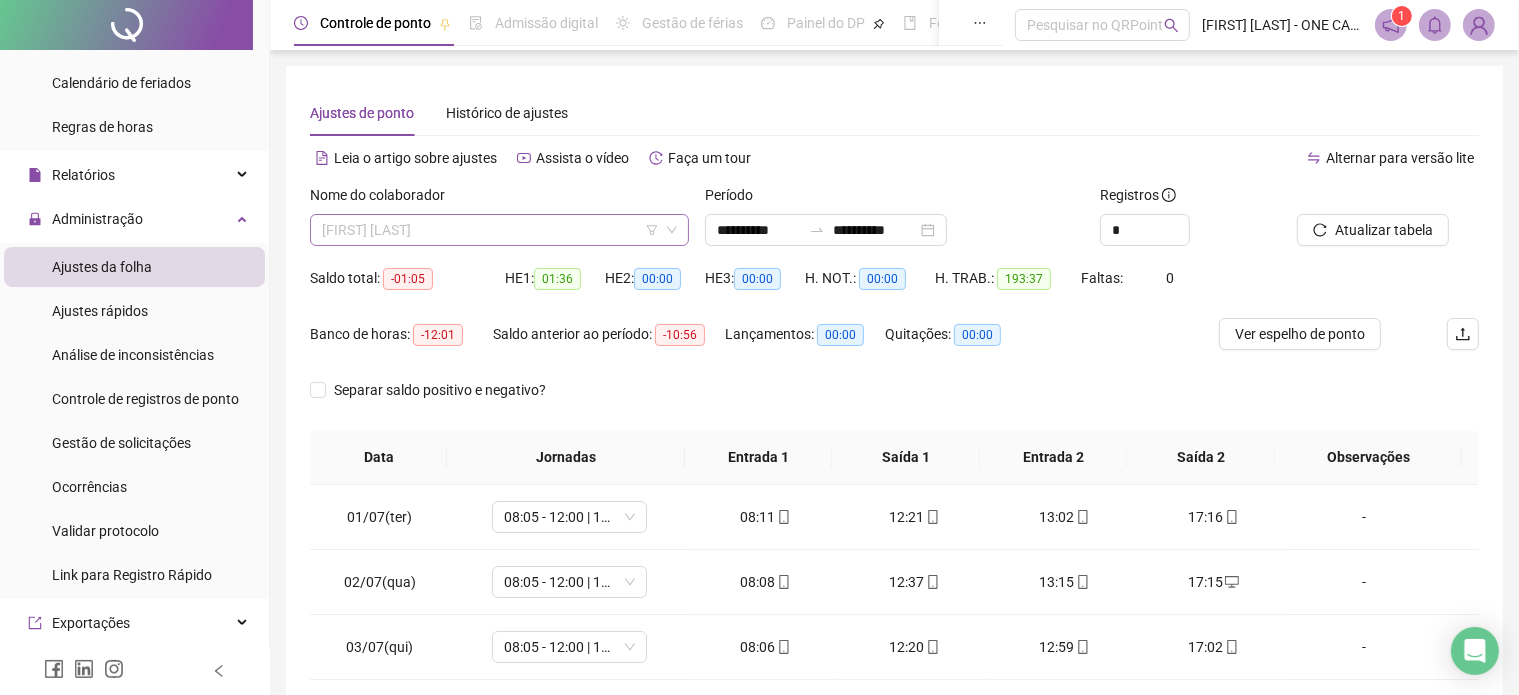 click on "[FIRST] [LAST]" at bounding box center [499, 230] 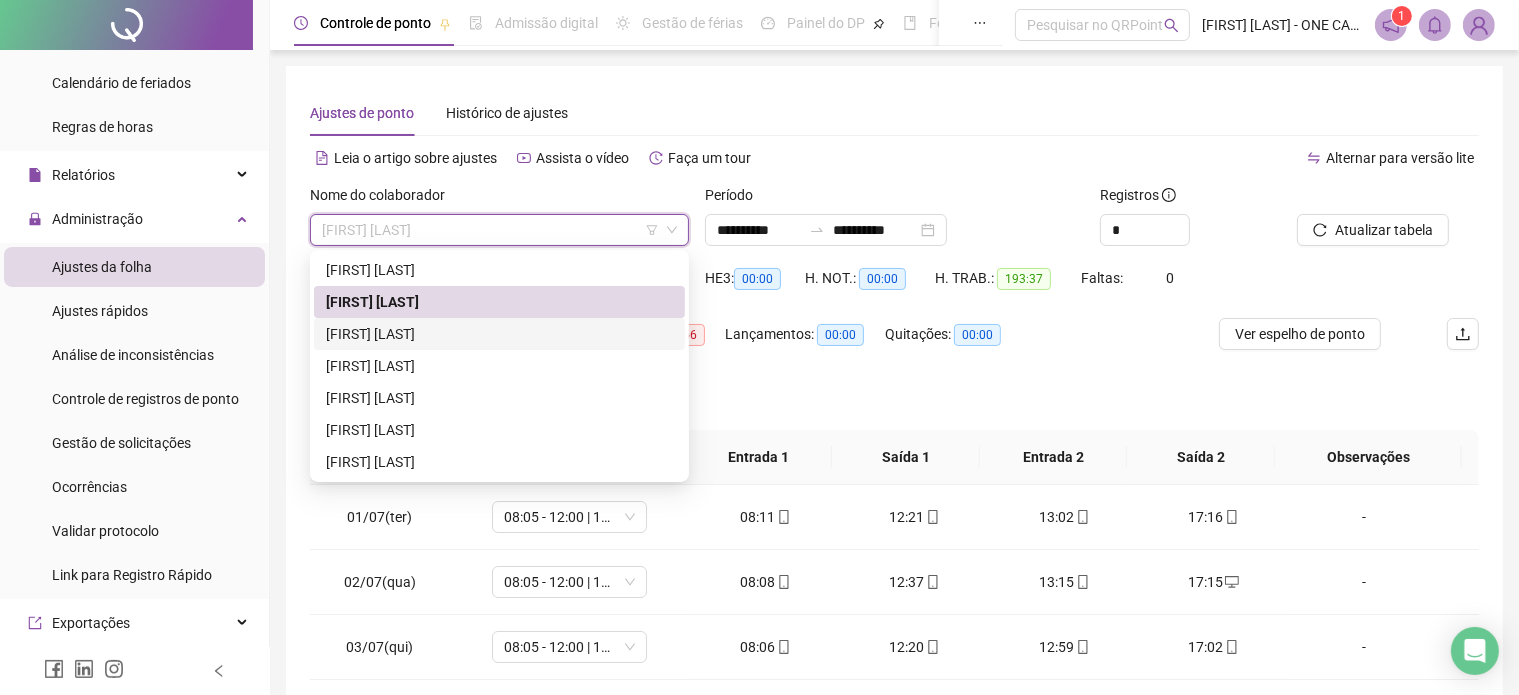 drag, startPoint x: 413, startPoint y: 334, endPoint x: 724, endPoint y: 331, distance: 311.01447 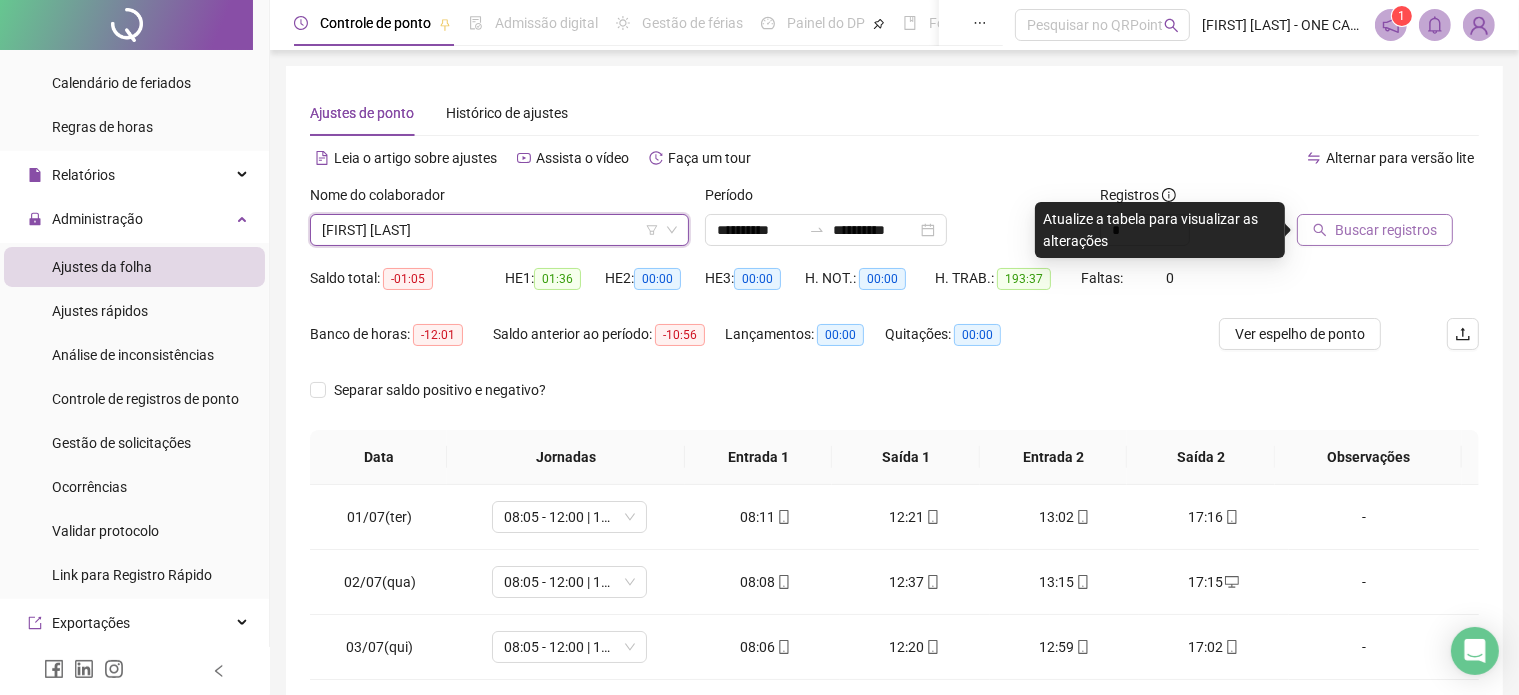 click on "Buscar registros" at bounding box center [1386, 230] 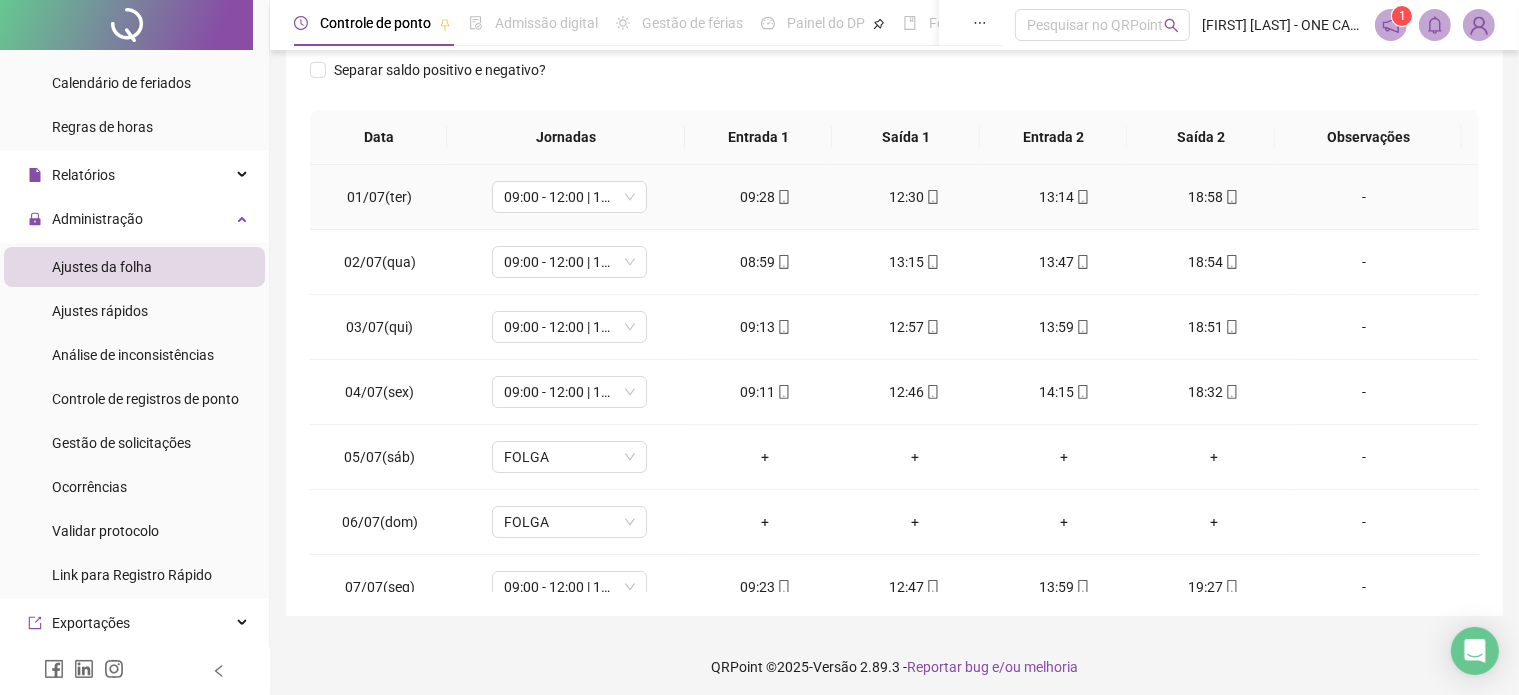 scroll, scrollTop: 326, scrollLeft: 0, axis: vertical 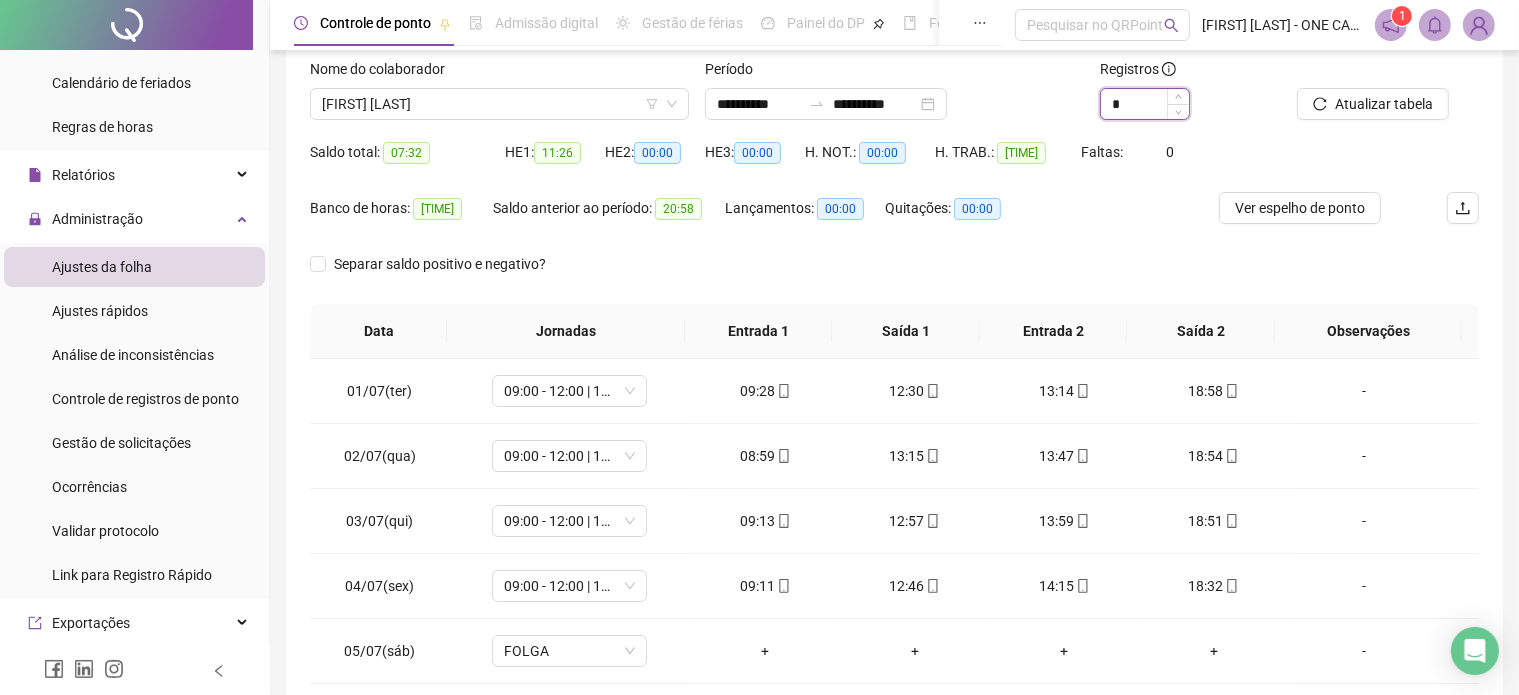 click on "*" at bounding box center (1145, 104) 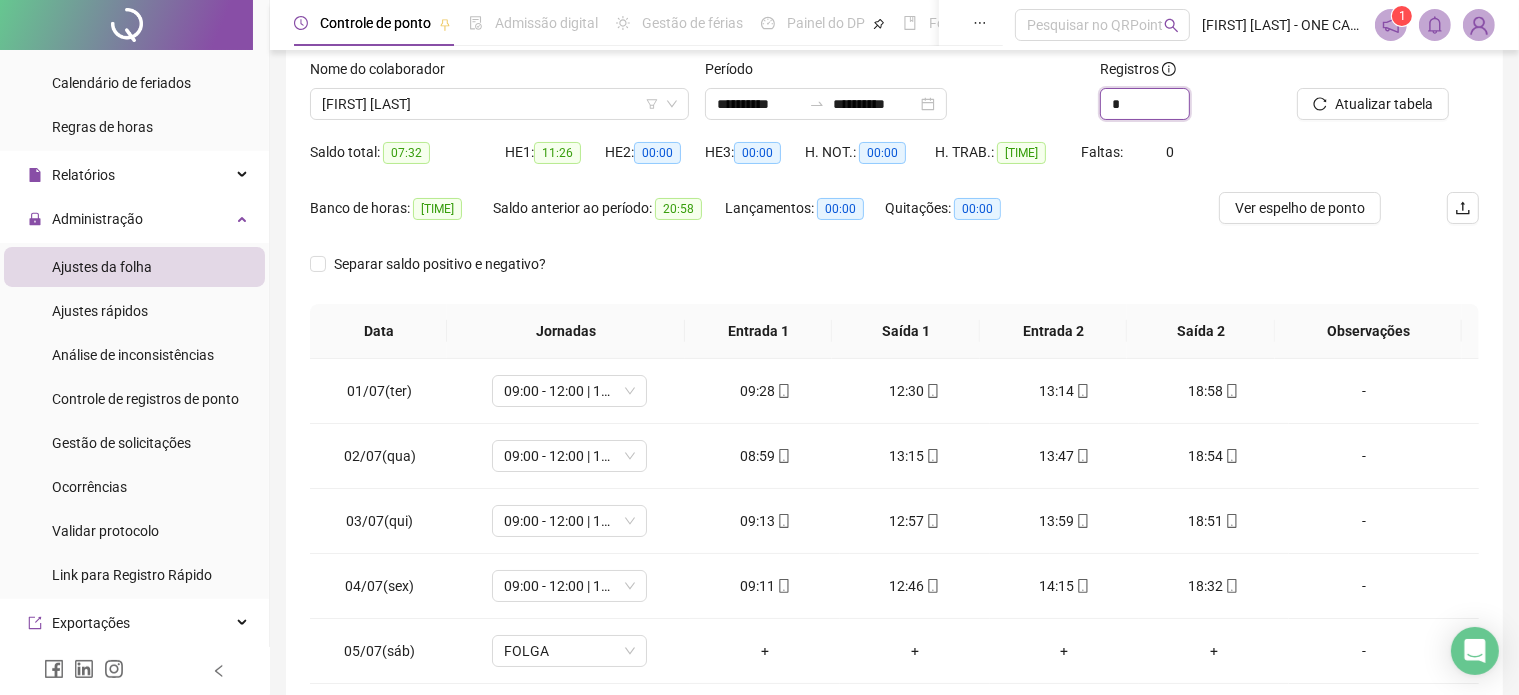 click at bounding box center (1189, 96) 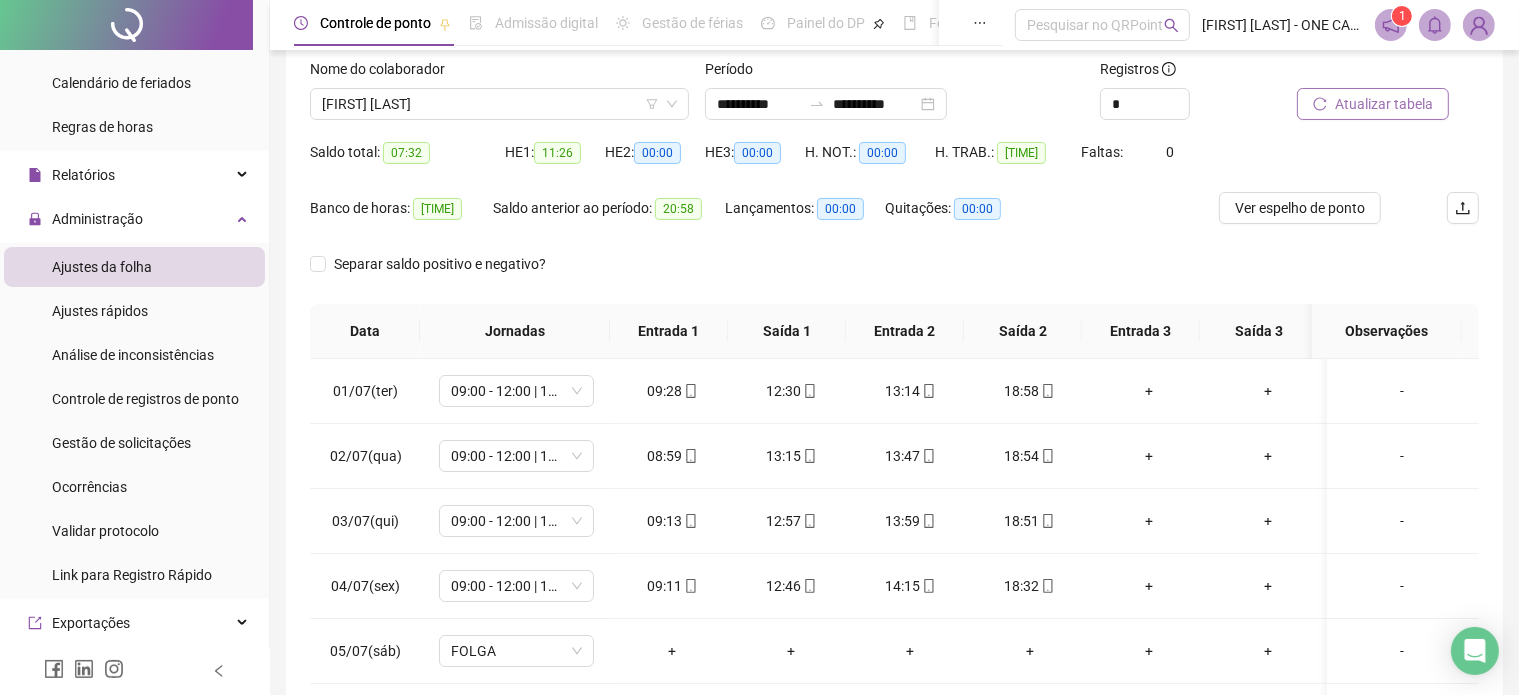 click on "Atualizar tabela" at bounding box center (1384, 104) 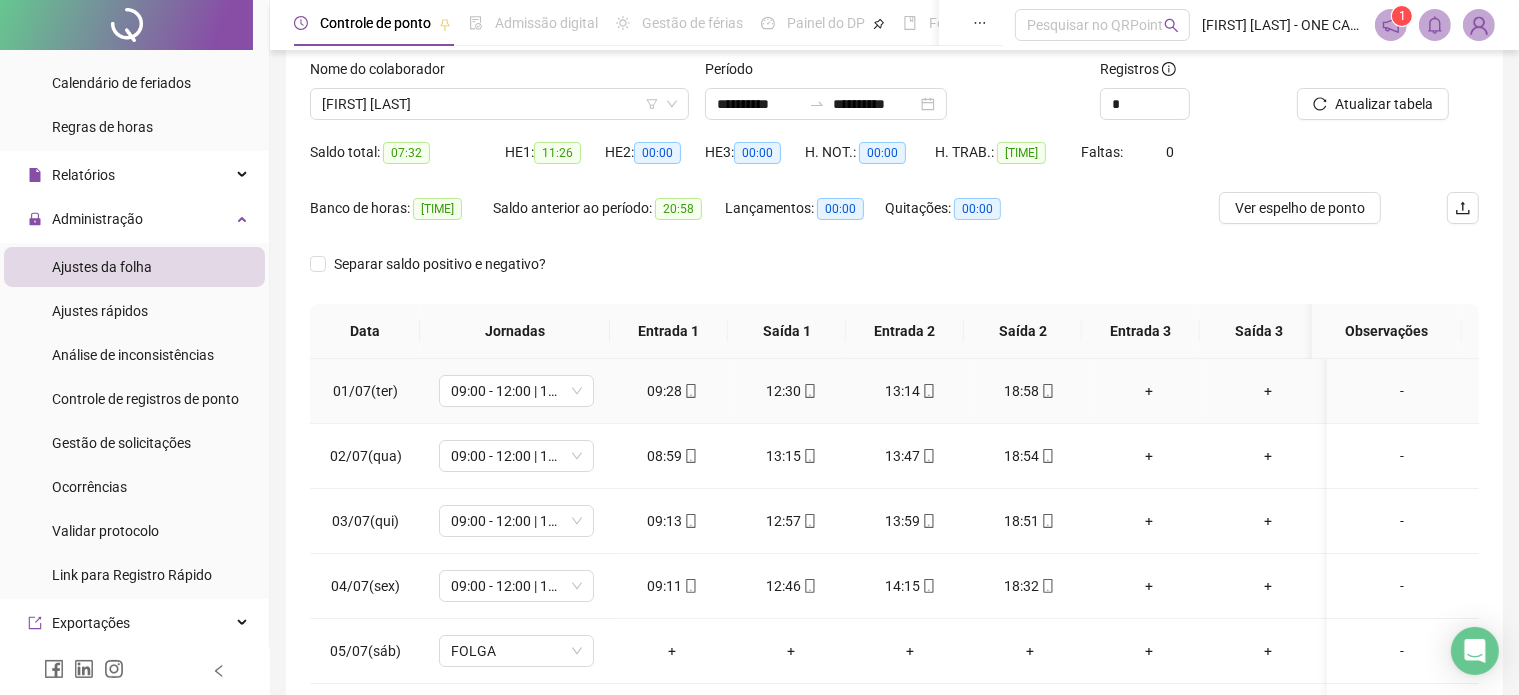 scroll, scrollTop: 326, scrollLeft: 0, axis: vertical 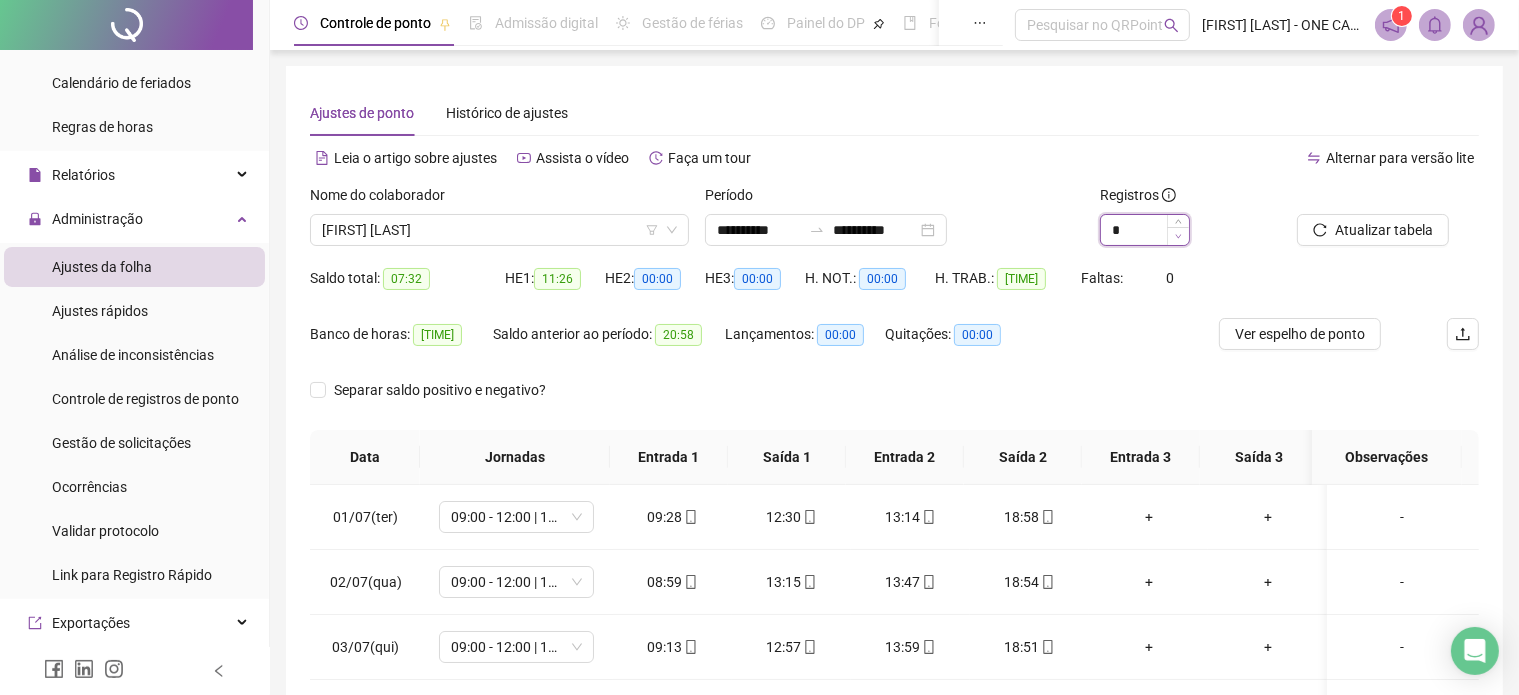 drag, startPoint x: 1174, startPoint y: 235, endPoint x: 1221, endPoint y: 259, distance: 52.773098 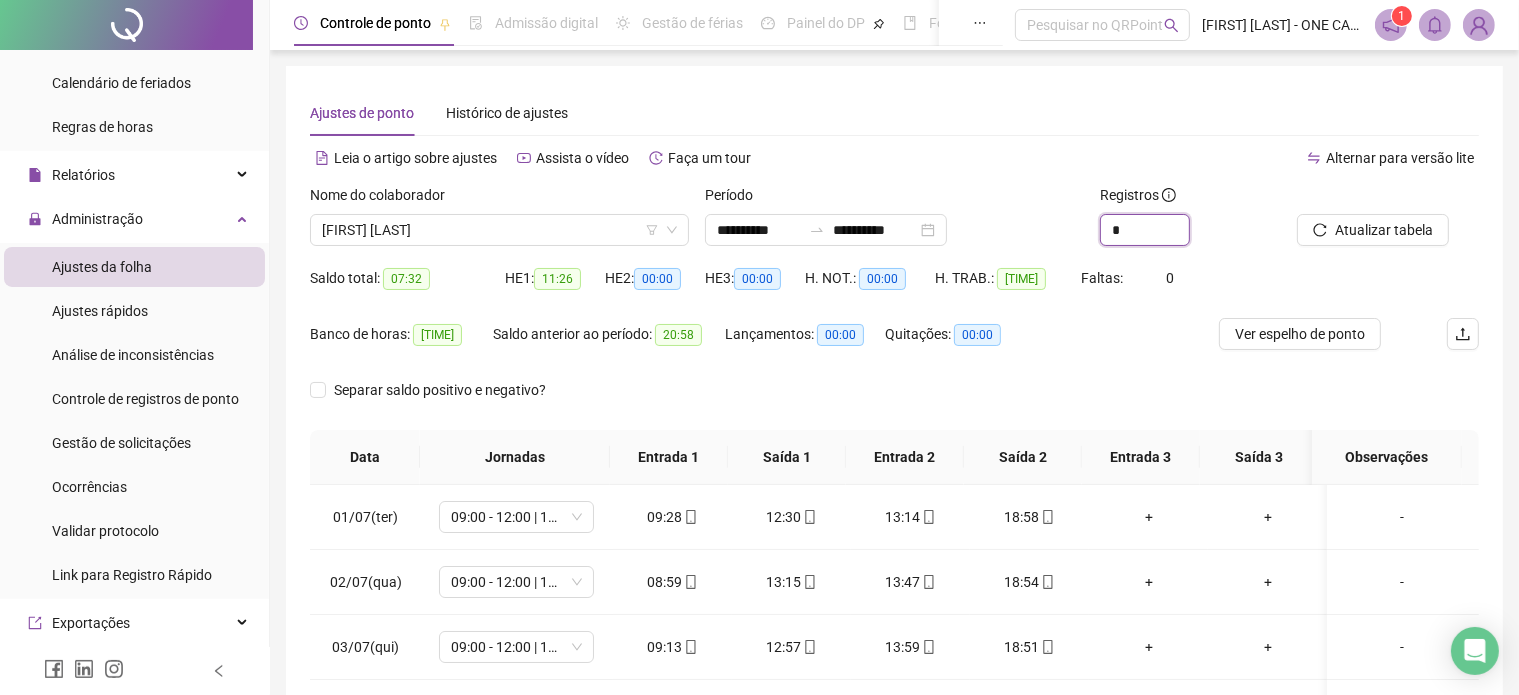 type on "*" 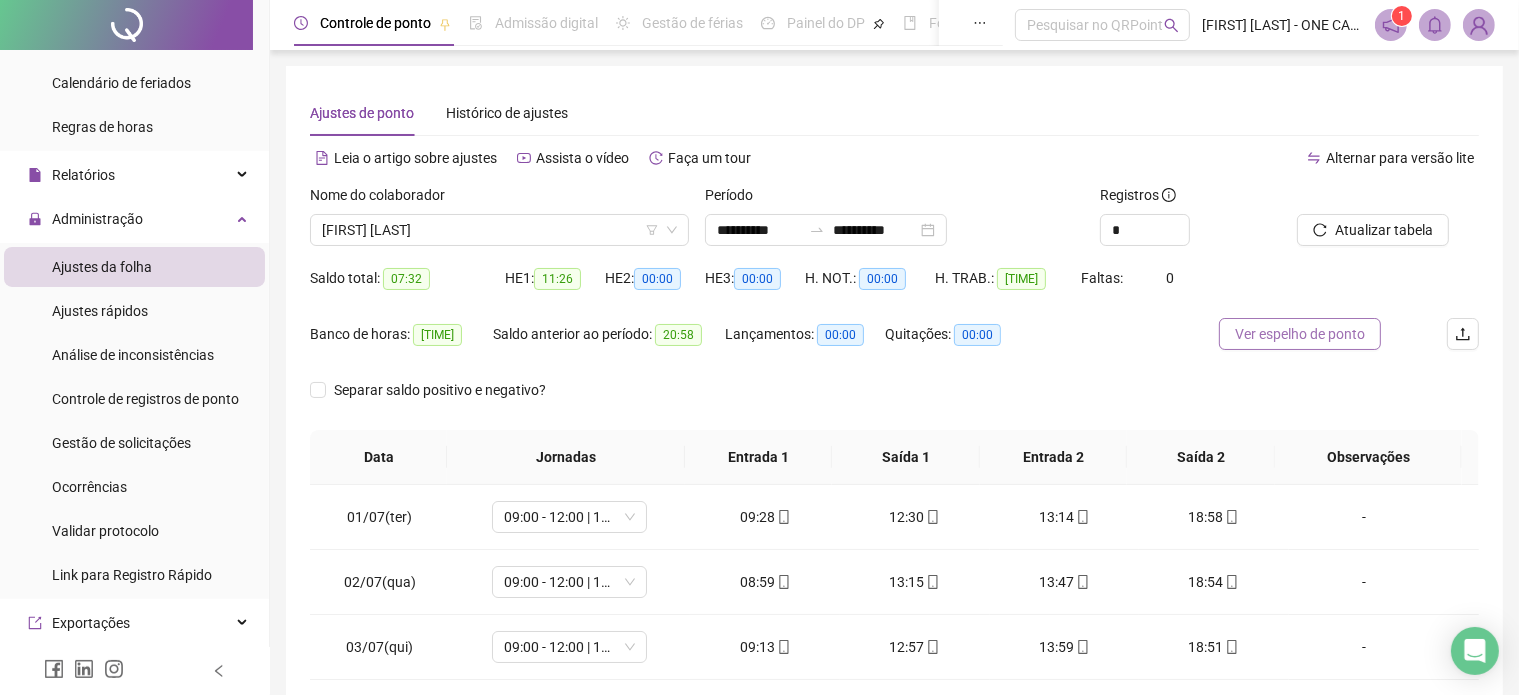 drag, startPoint x: 1323, startPoint y: 324, endPoint x: 1190, endPoint y: 318, distance: 133.13527 